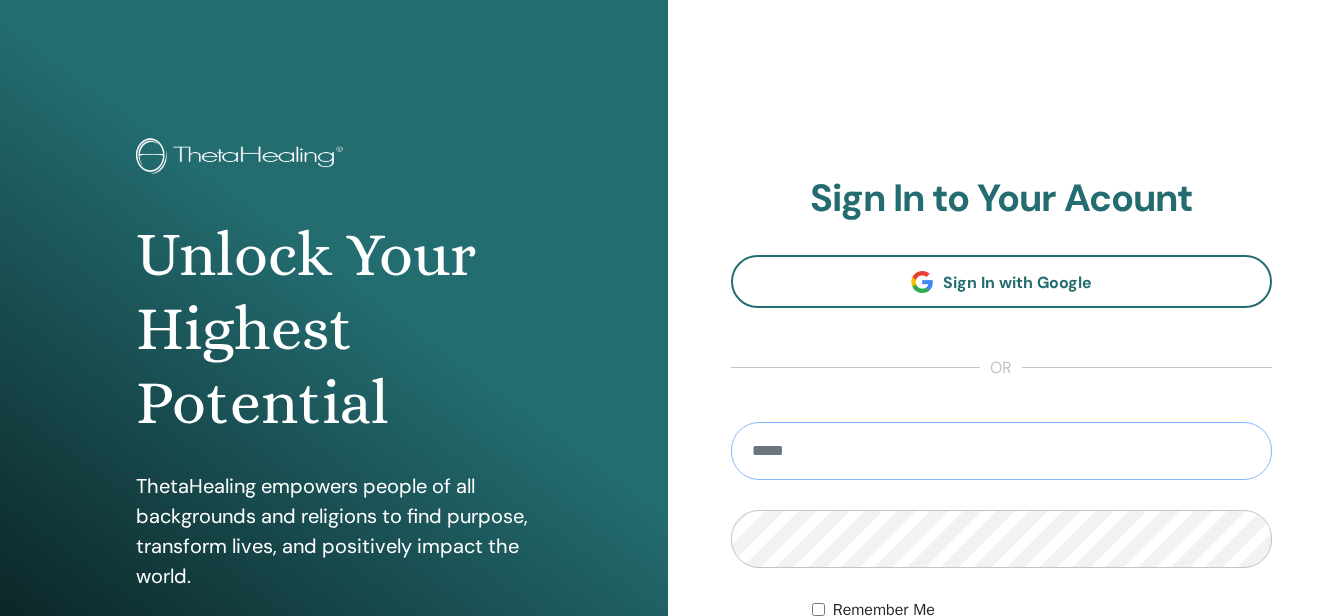 scroll, scrollTop: 0, scrollLeft: 0, axis: both 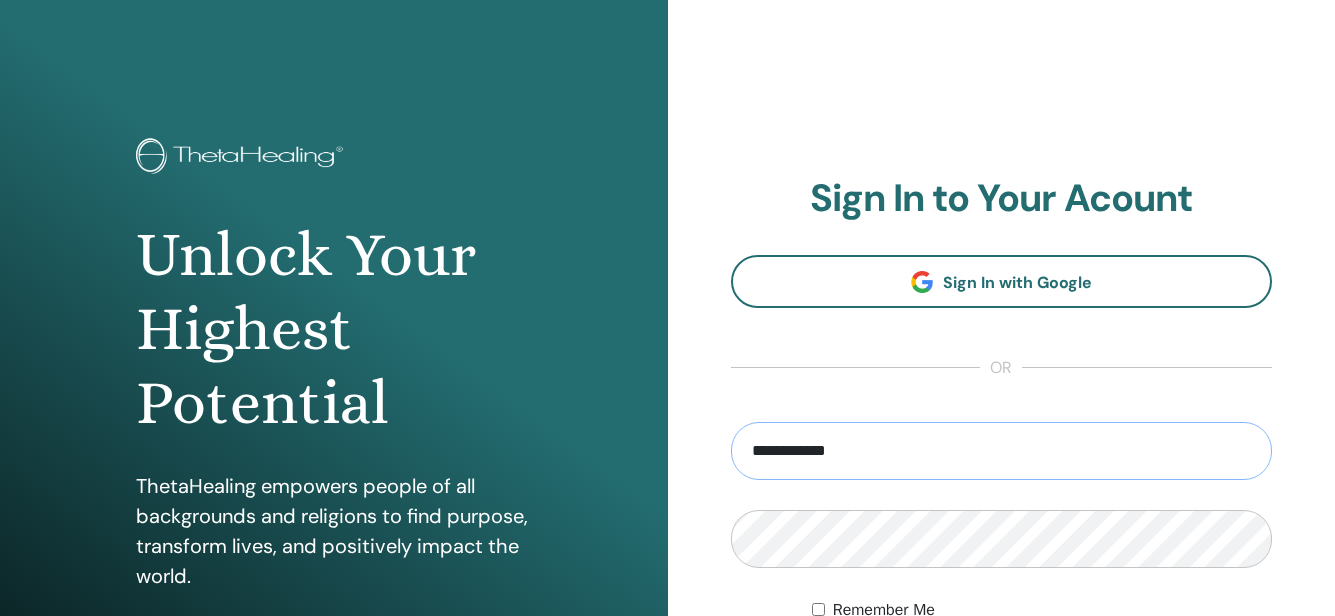 type on "**********" 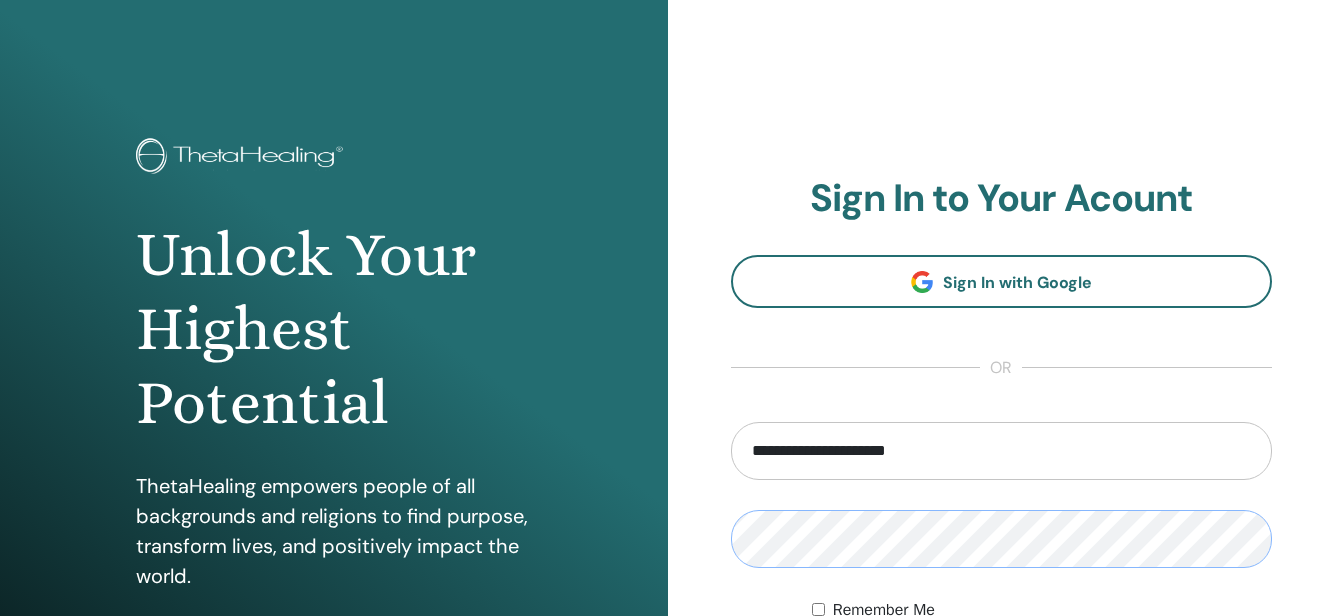 click on "Sign In" at bounding box center [1002, 678] 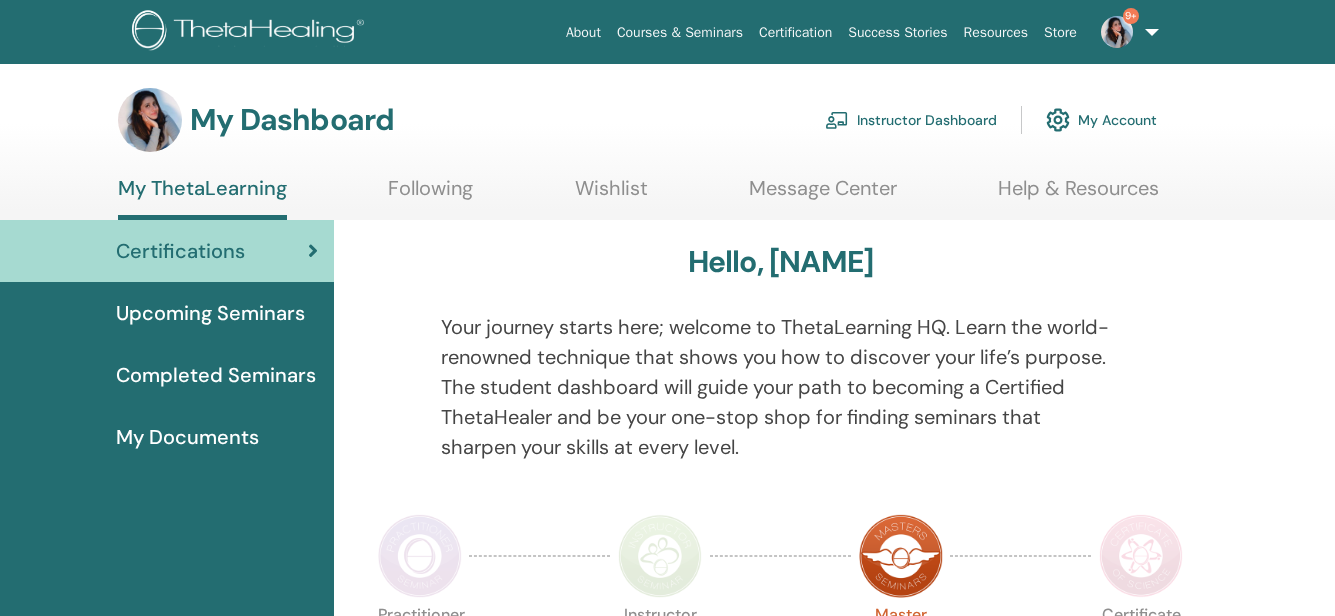 scroll, scrollTop: 0, scrollLeft: 0, axis: both 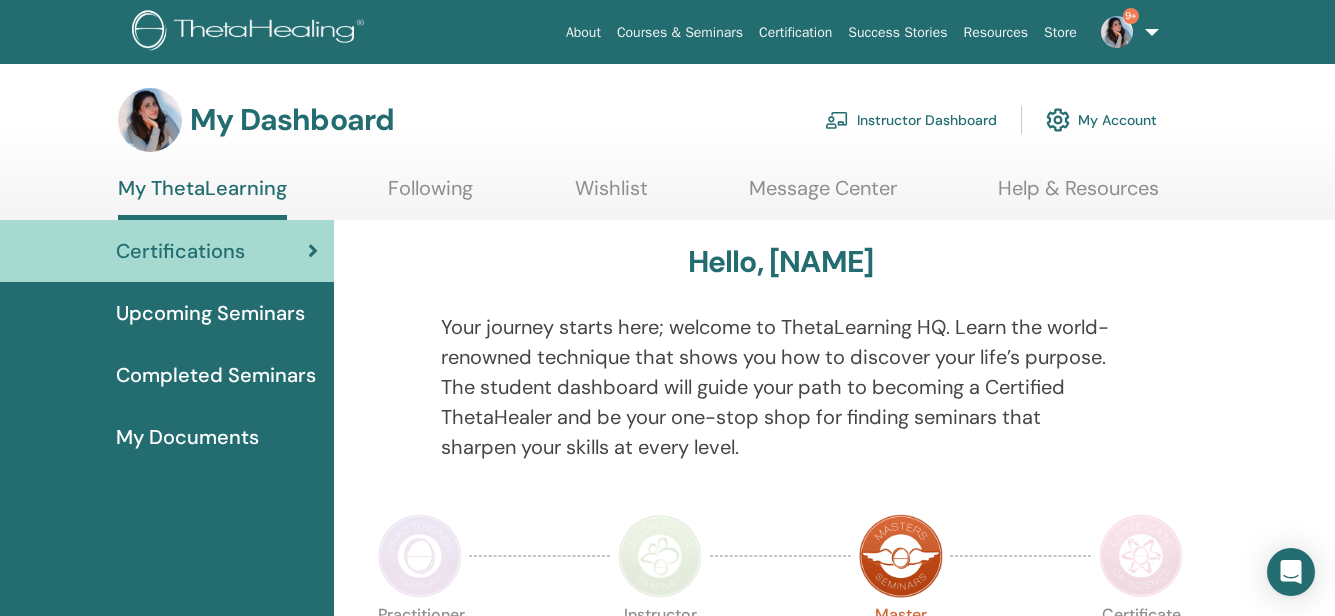 click on "Instructor Dashboard" at bounding box center [911, 120] 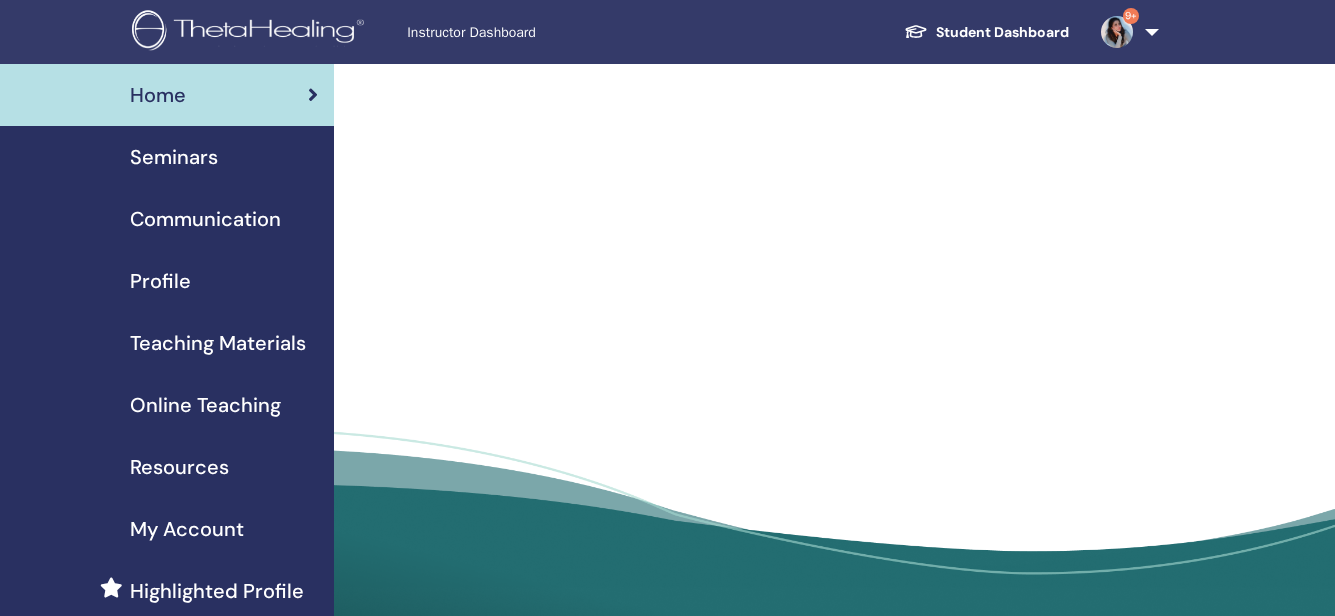 scroll, scrollTop: 0, scrollLeft: 0, axis: both 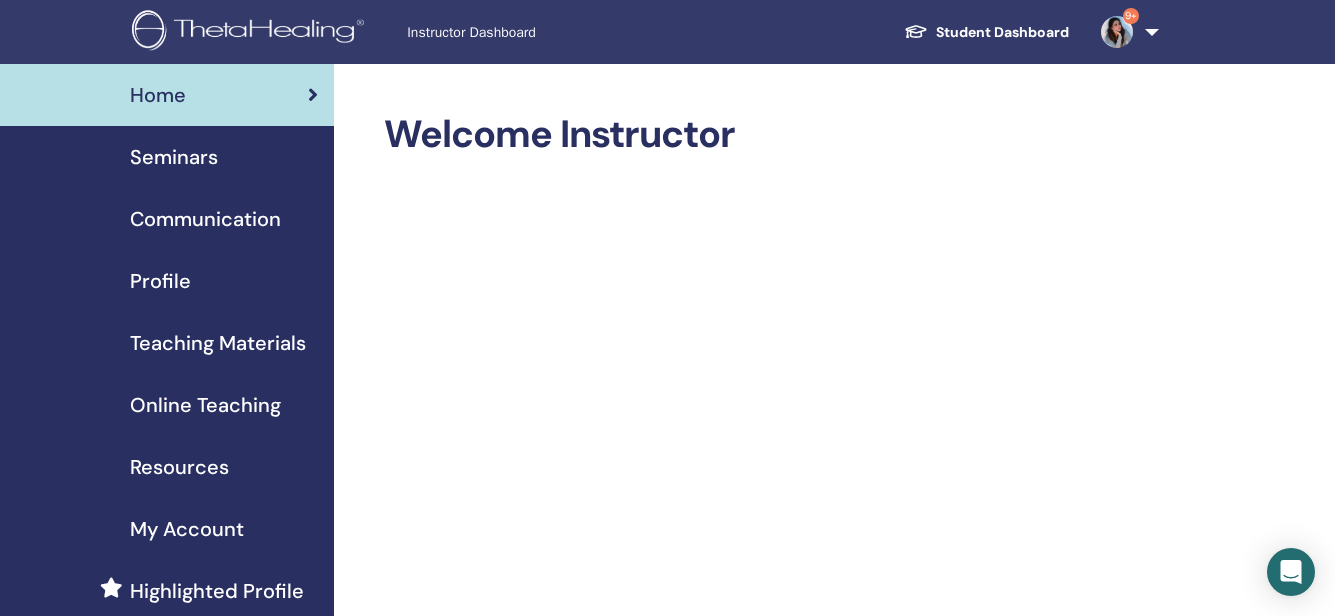click on "Seminars" at bounding box center [174, 157] 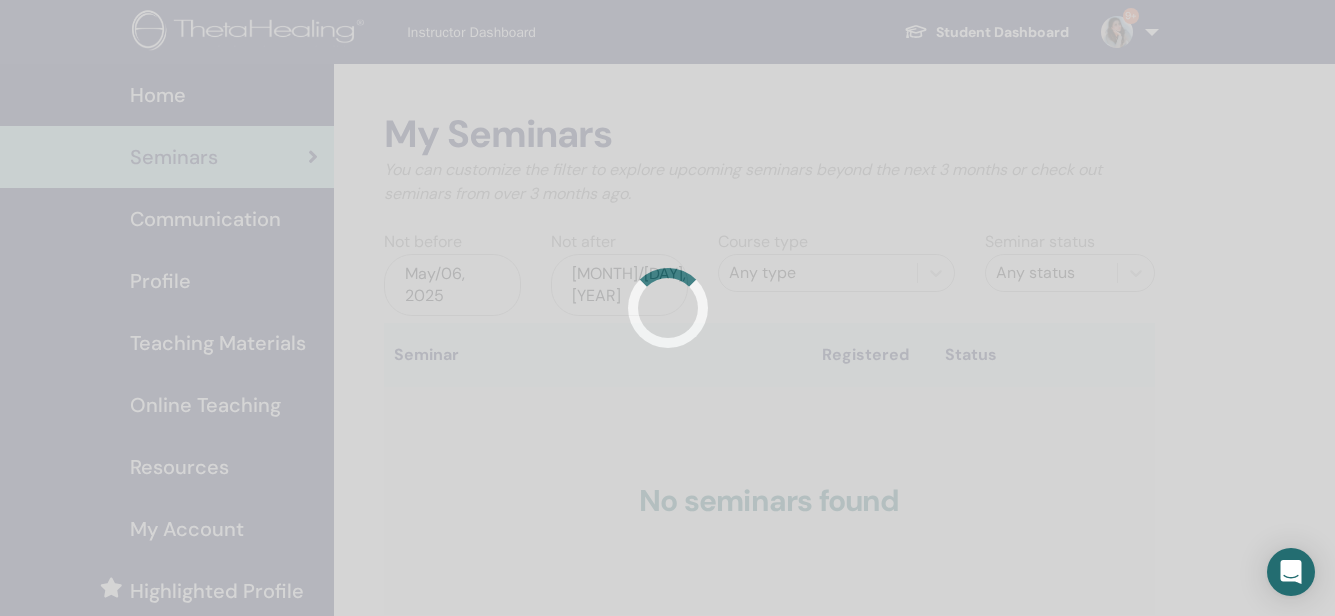scroll, scrollTop: 0, scrollLeft: 0, axis: both 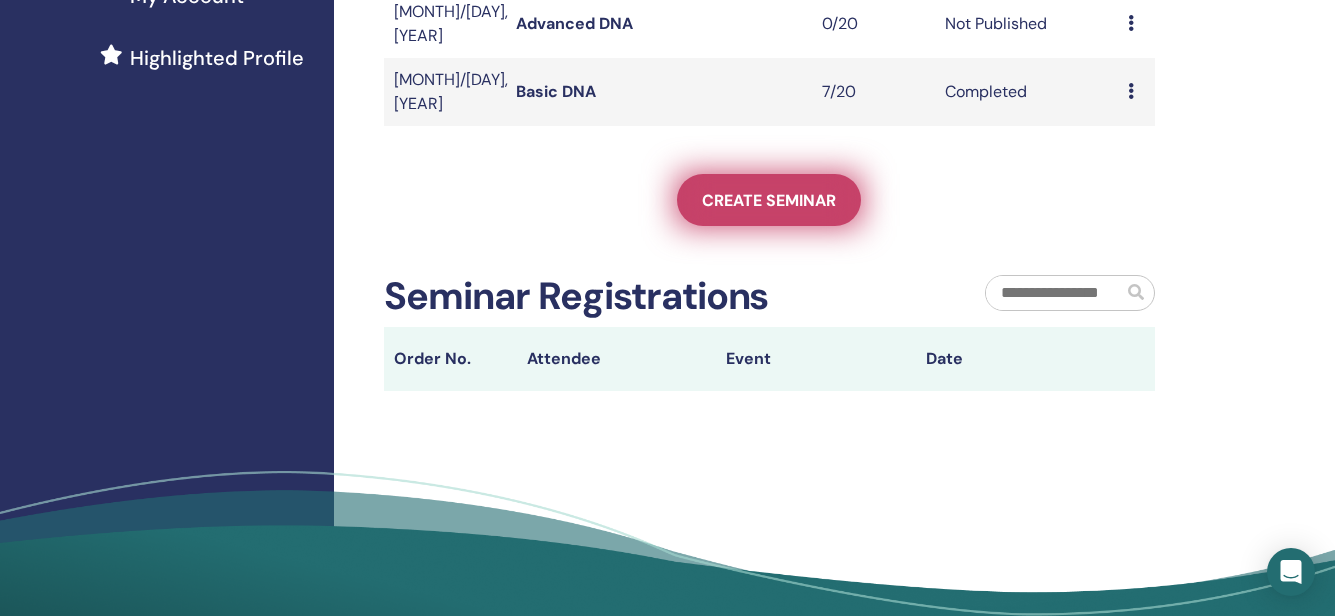 click on "Create seminar" at bounding box center (769, 200) 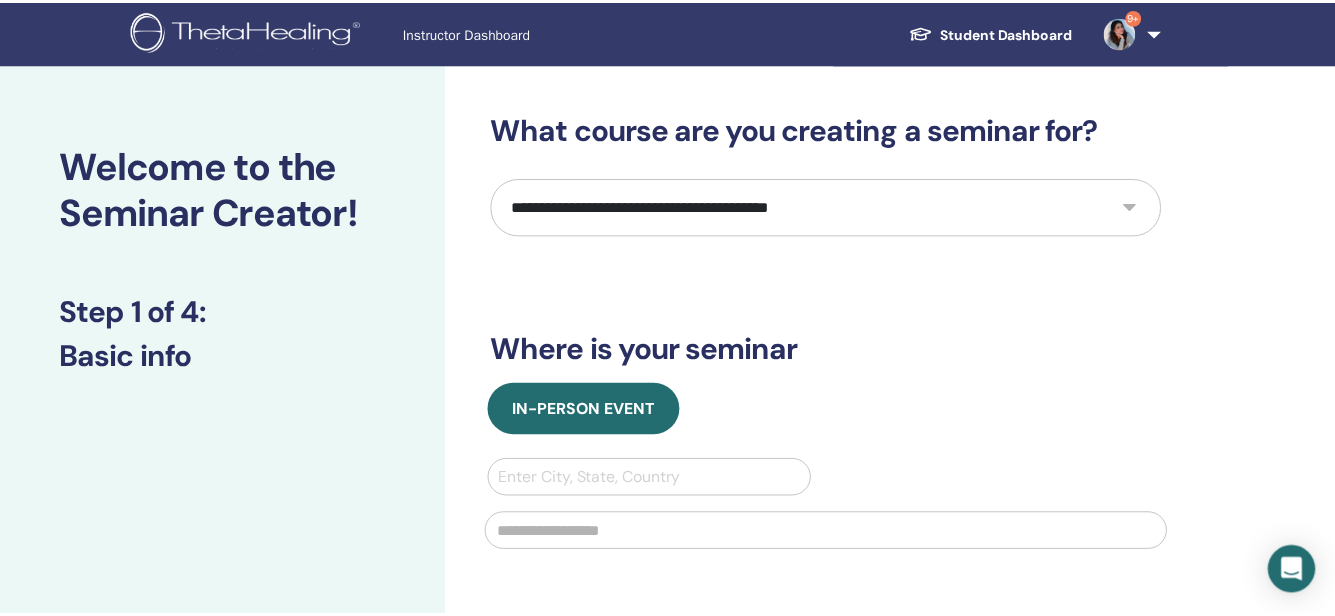 scroll, scrollTop: 0, scrollLeft: 0, axis: both 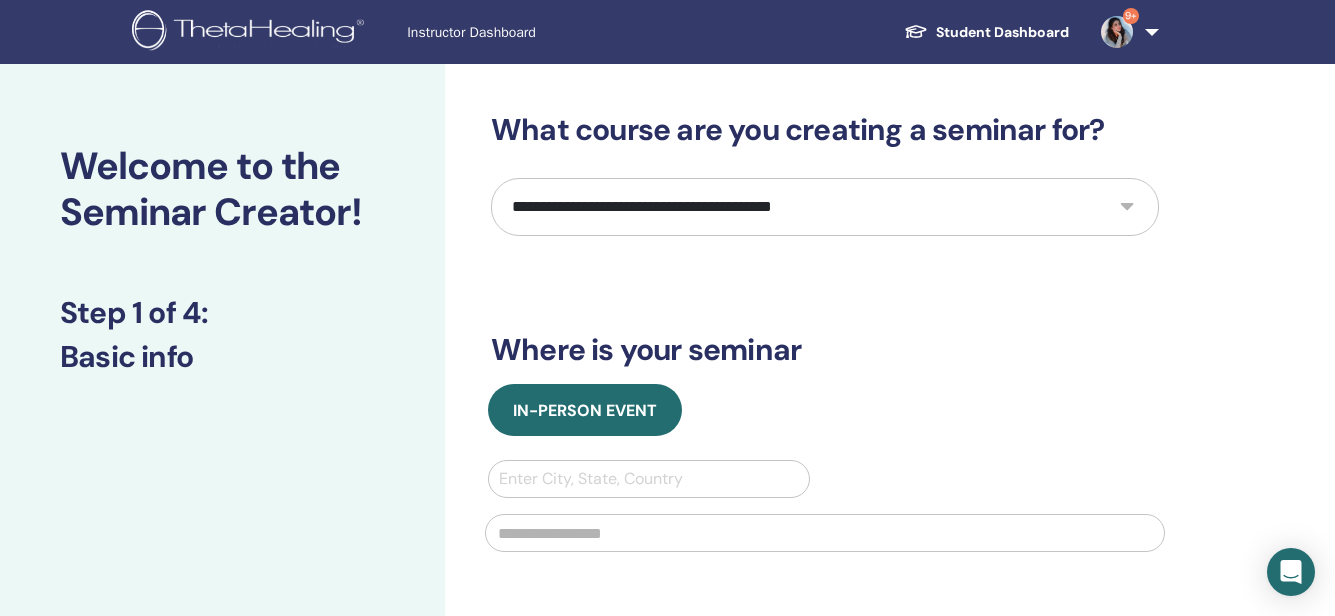 click on "**********" at bounding box center (890, 600) 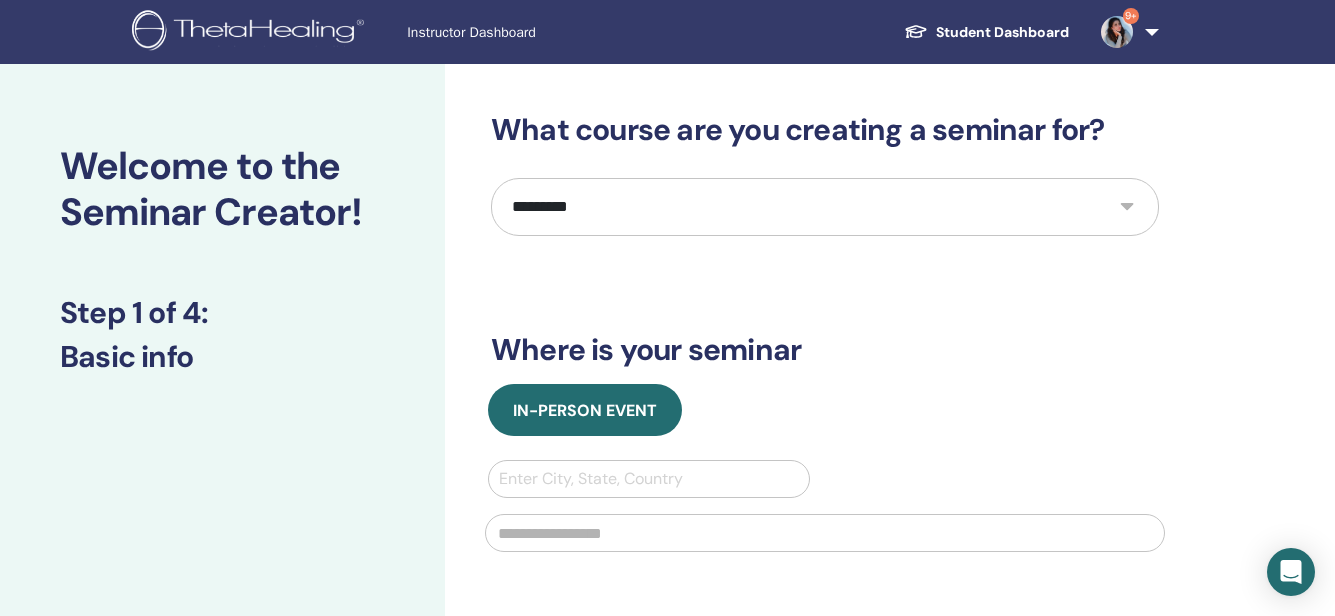 click on "**********" at bounding box center [825, 207] 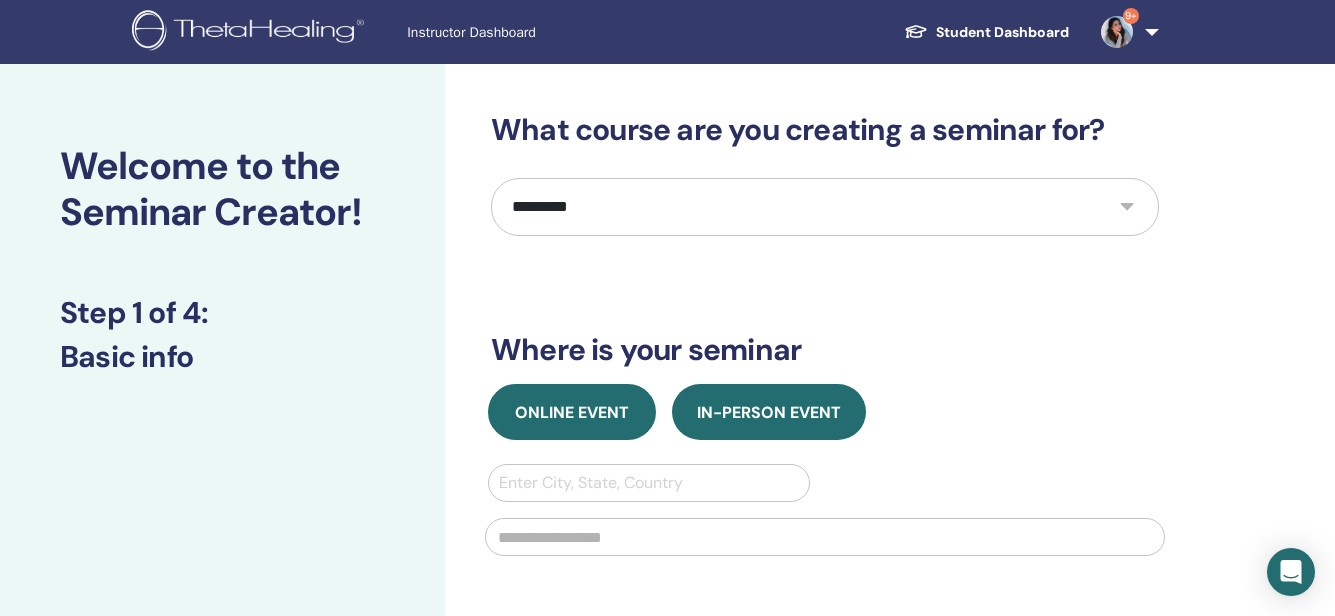click on "Online Event" at bounding box center (572, 412) 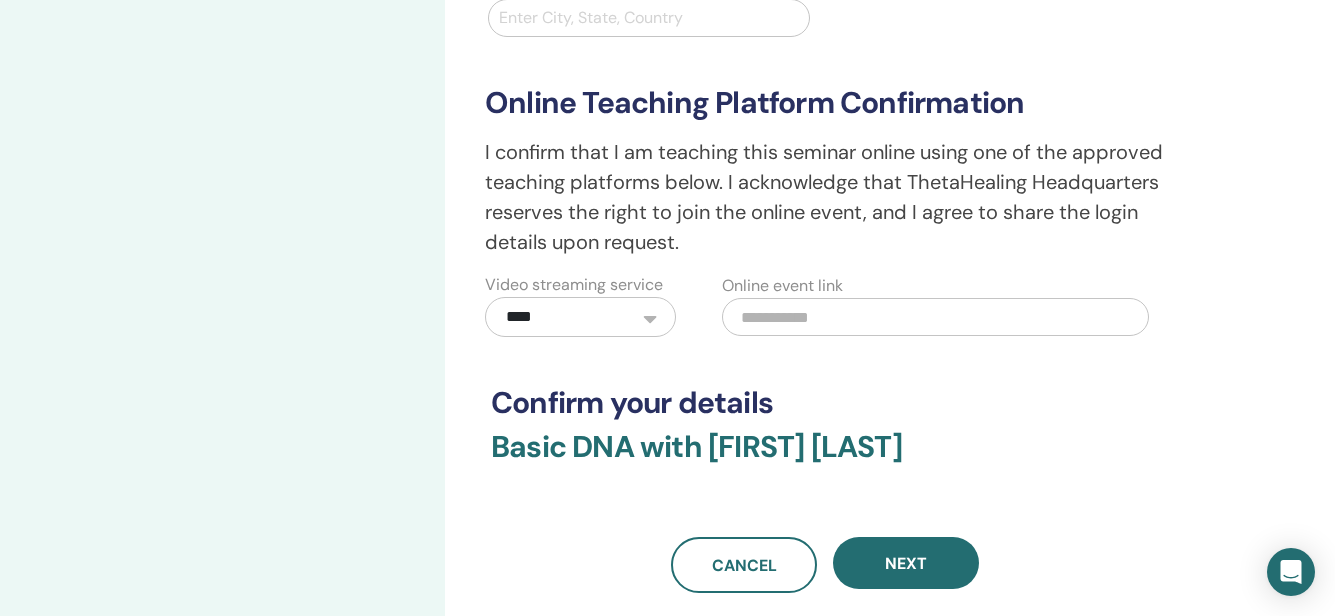 scroll, scrollTop: 477, scrollLeft: 0, axis: vertical 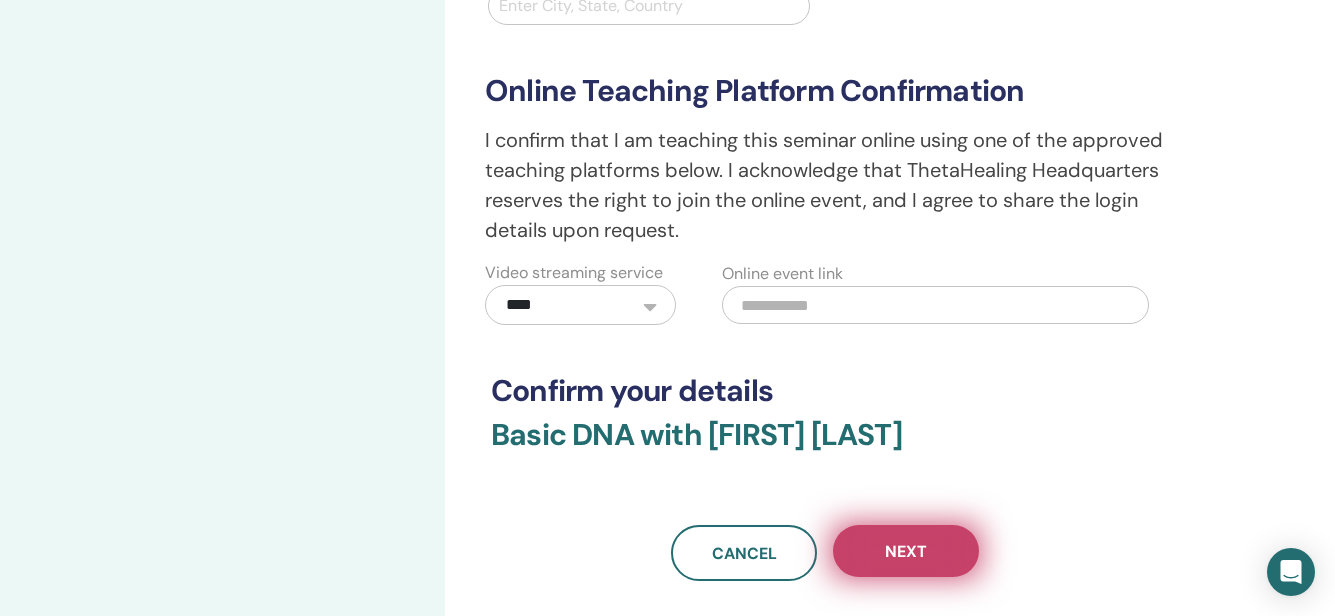 click on "Next" at bounding box center [906, 551] 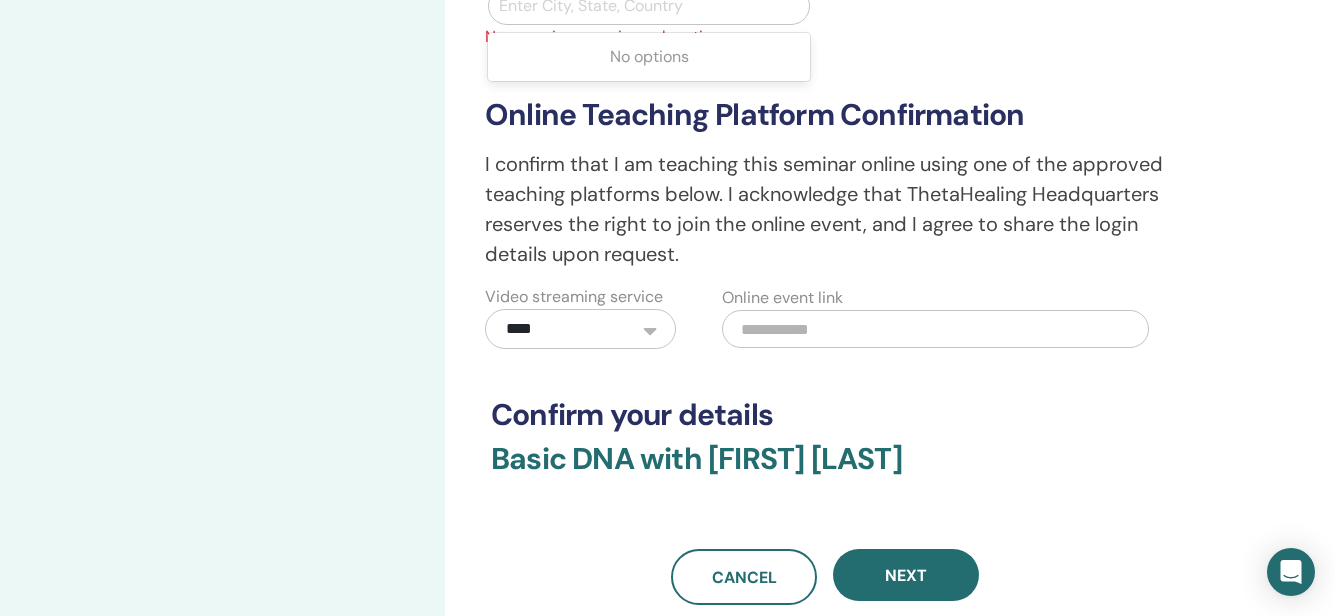 scroll, scrollTop: 472, scrollLeft: 0, axis: vertical 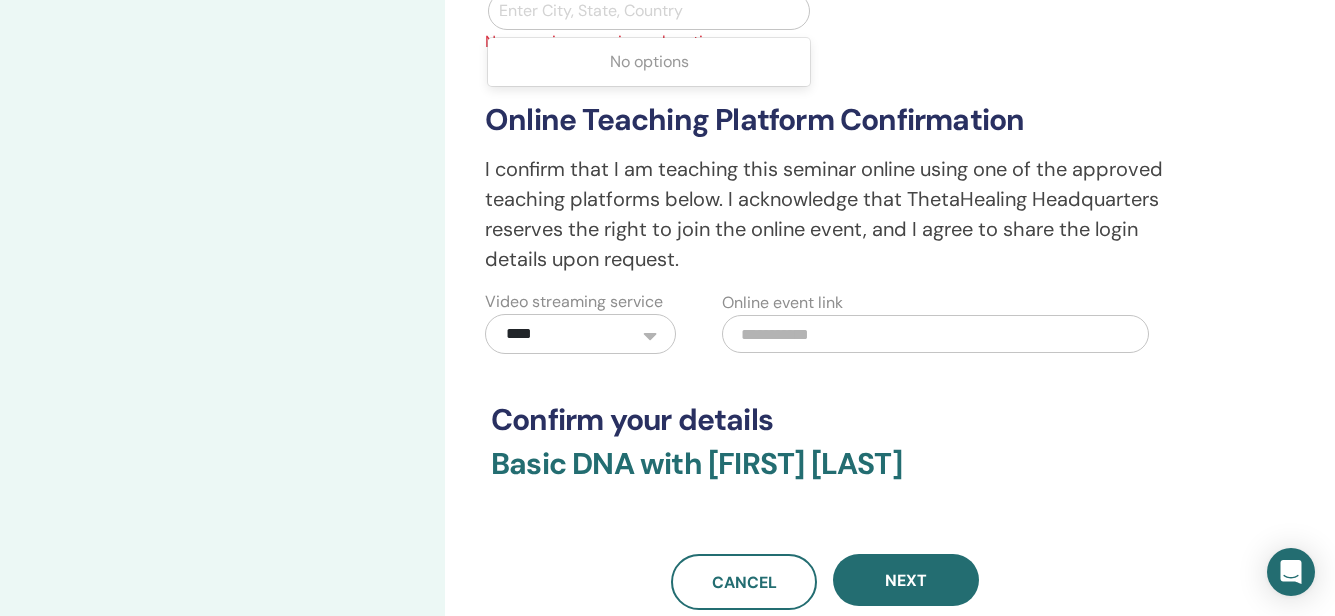 click at bounding box center [649, 11] 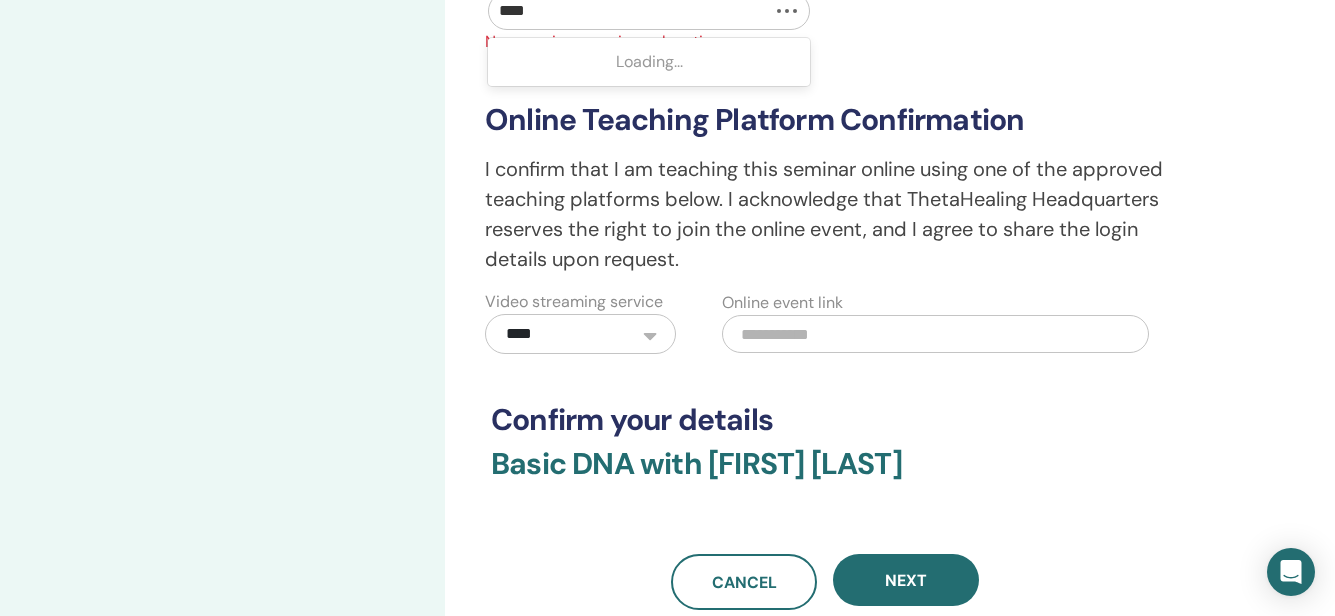 type on "*****" 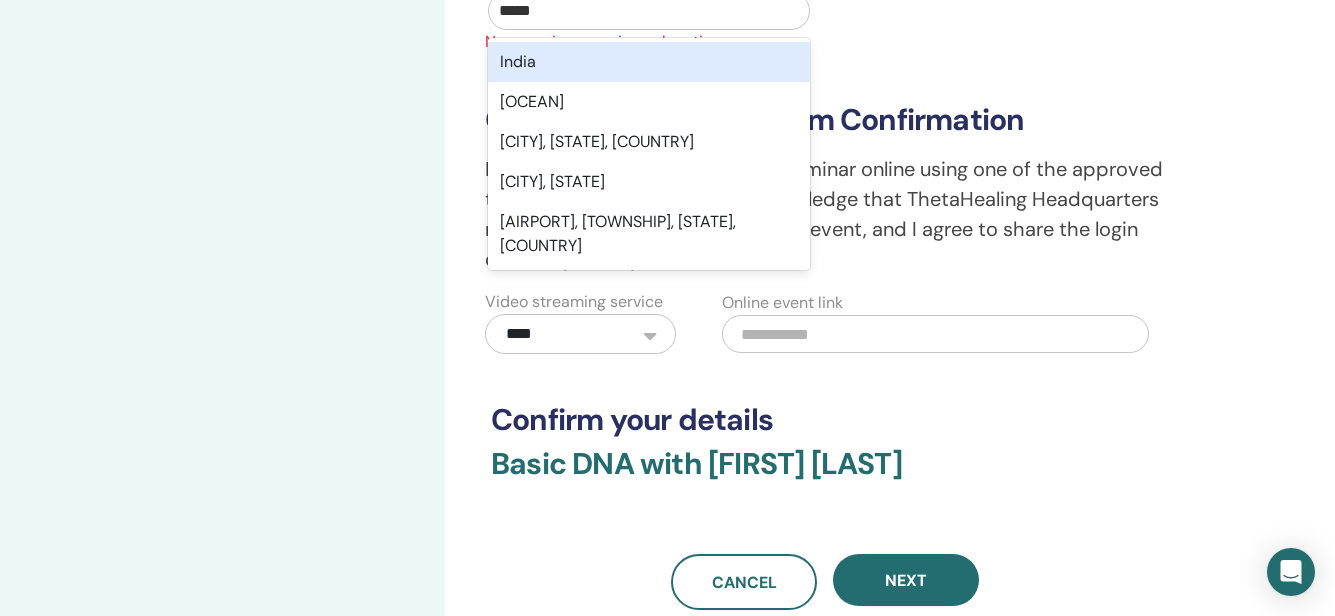 click on "India" at bounding box center (649, 62) 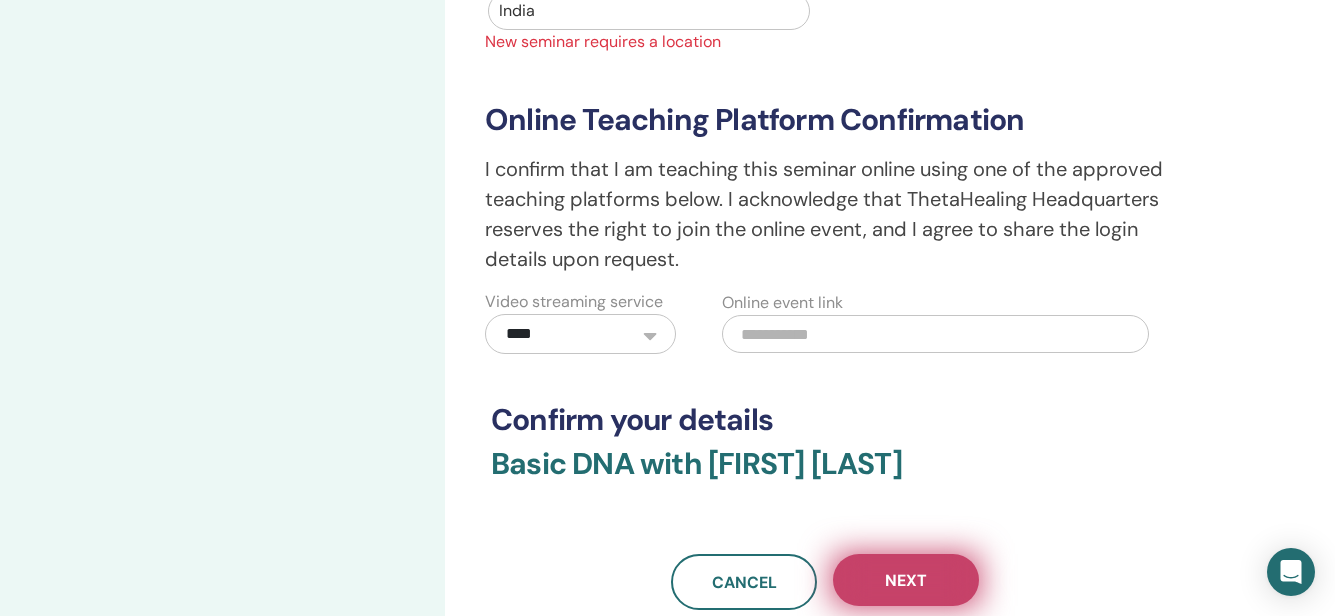 click on "Next" at bounding box center [906, 580] 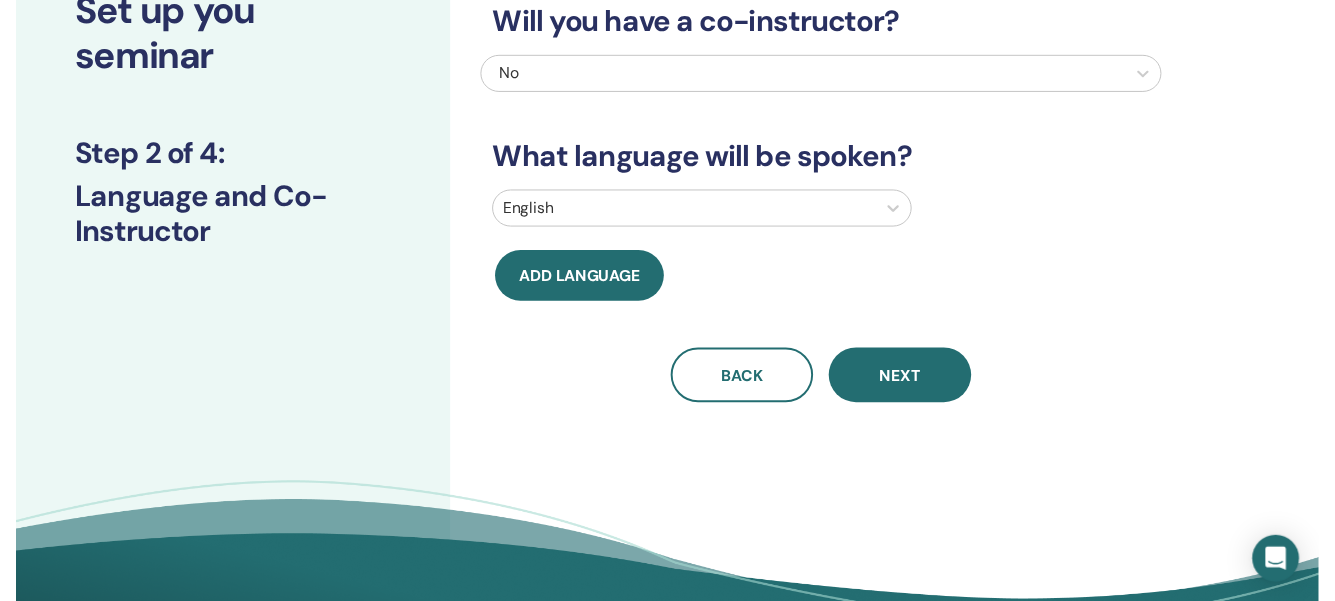 scroll, scrollTop: 171, scrollLeft: 0, axis: vertical 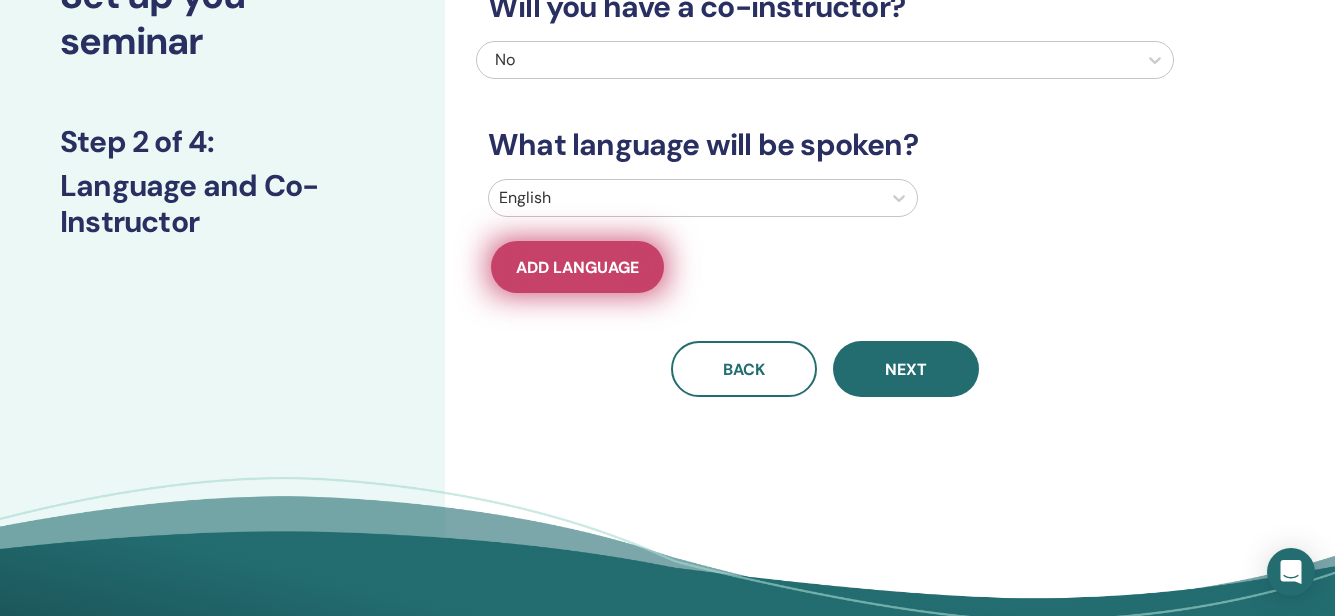 click on "Add language" at bounding box center [577, 267] 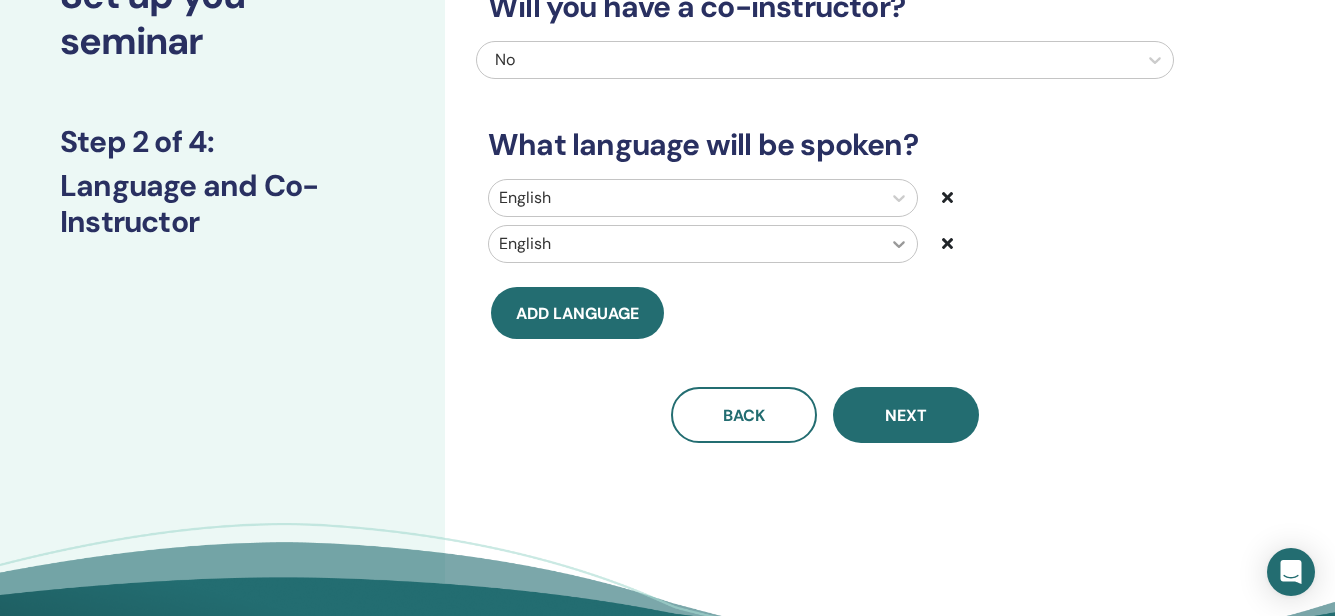 click 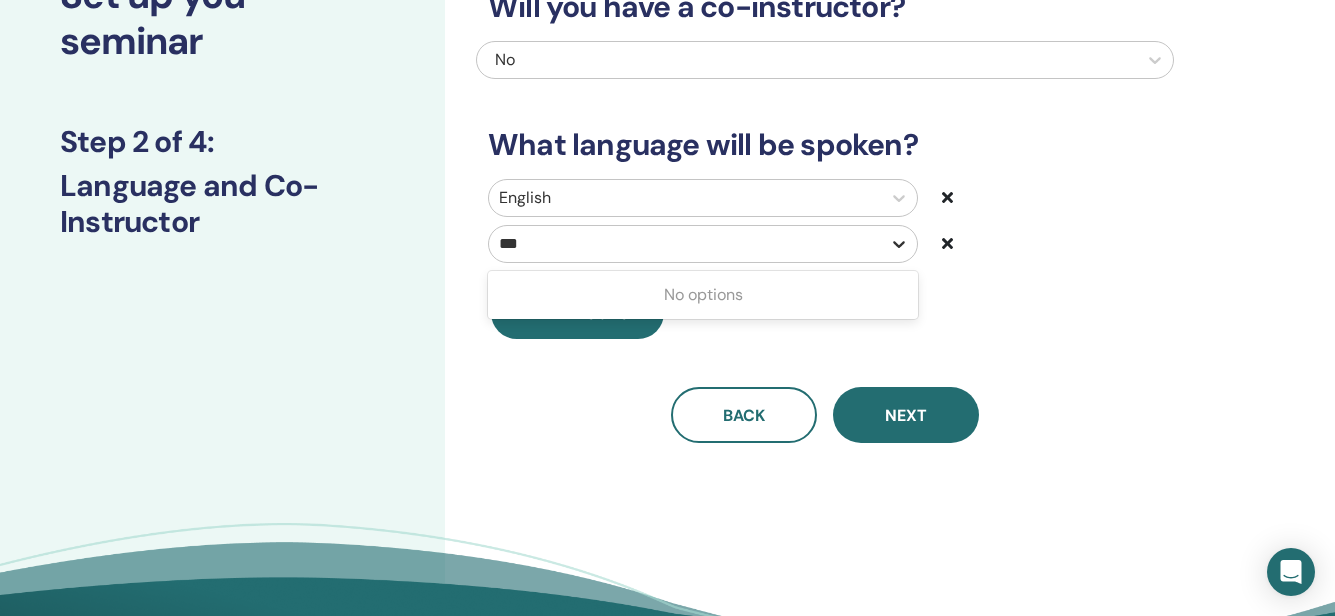 type on "**" 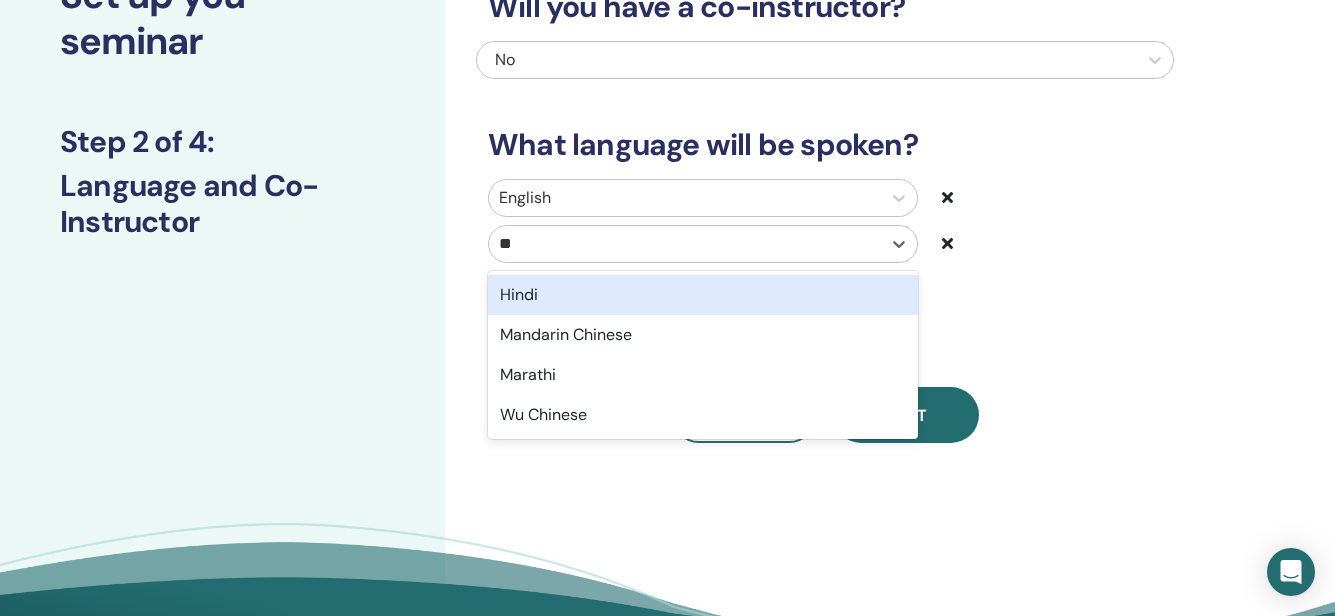 click on "Hindi" at bounding box center (703, 295) 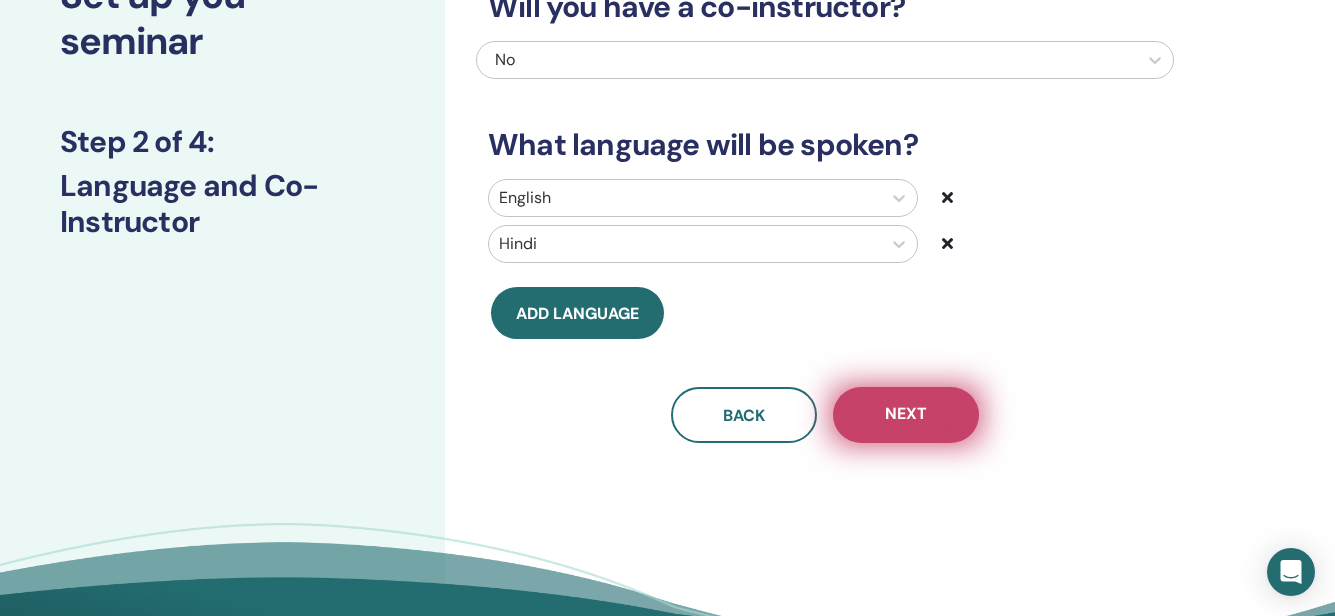 click on "Next" at bounding box center (906, 415) 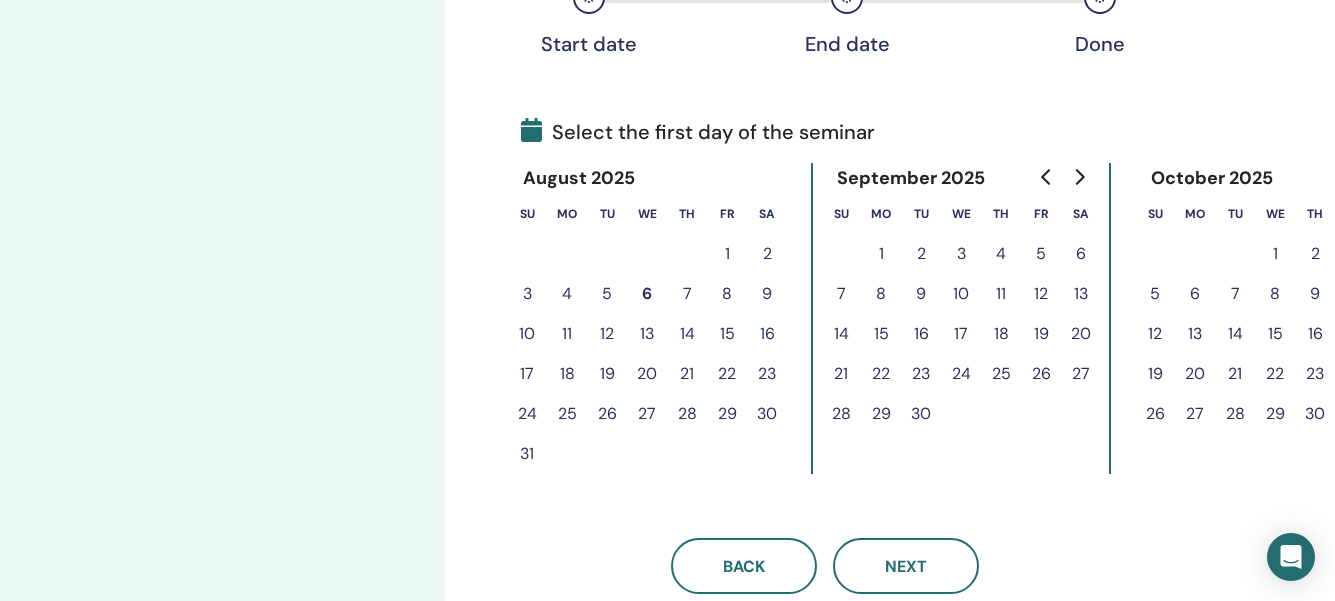 scroll, scrollTop: 393, scrollLeft: 0, axis: vertical 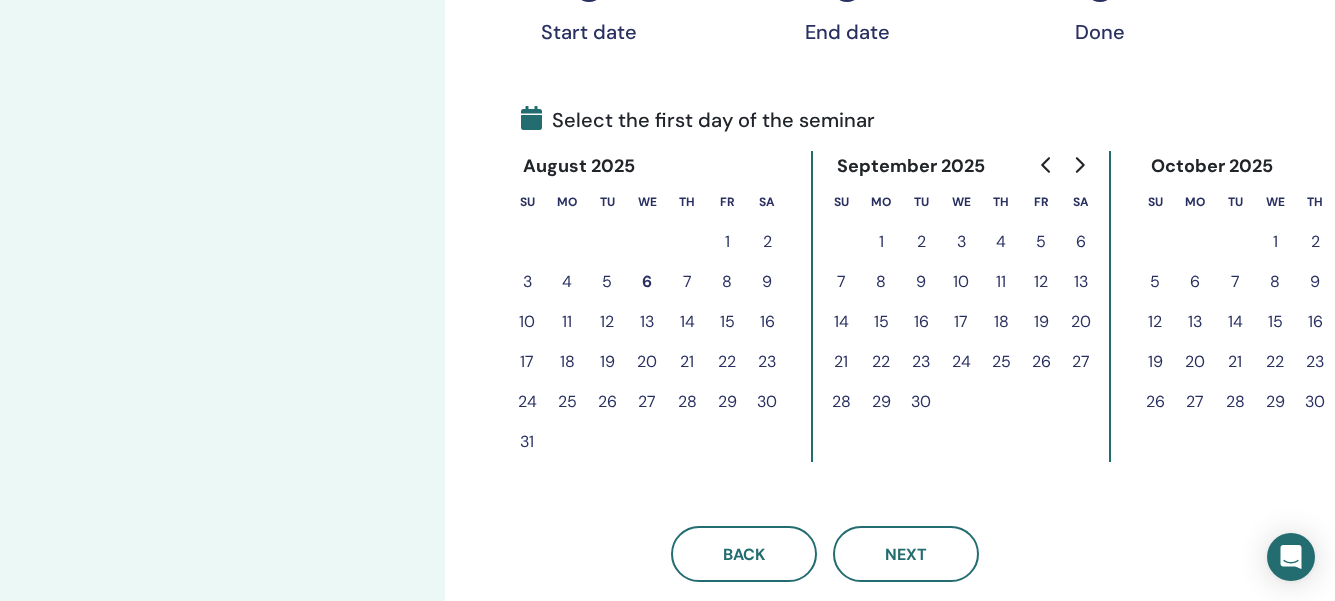 click on "25" at bounding box center [567, 402] 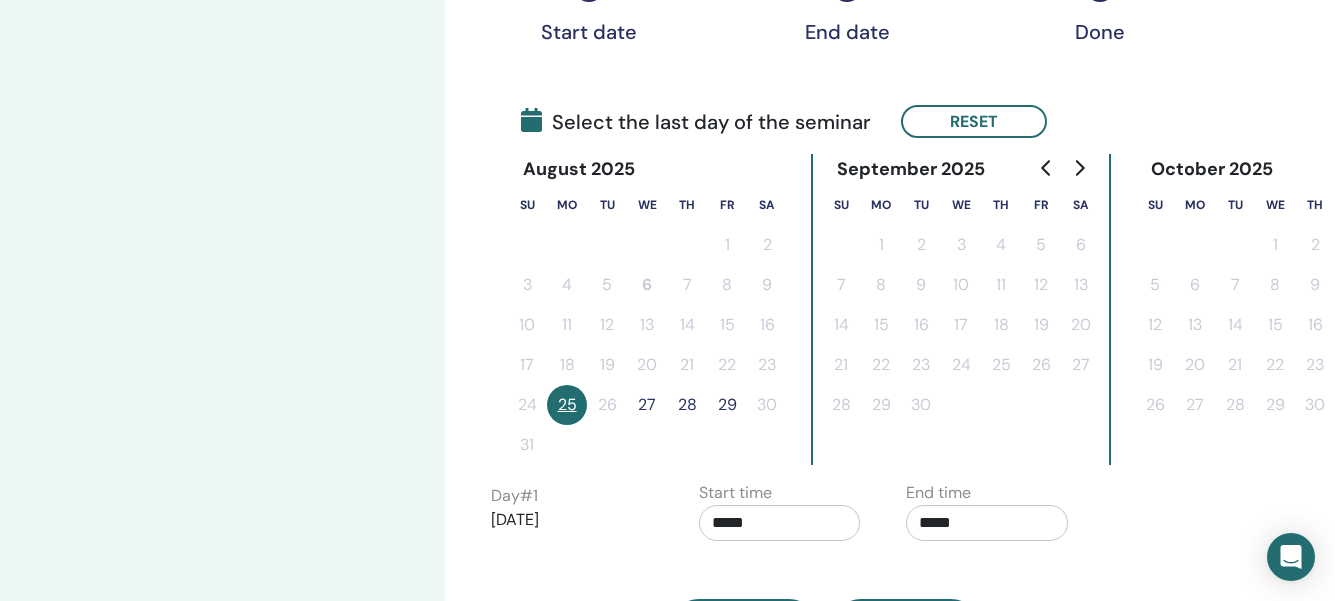 click on "27" at bounding box center [647, 405] 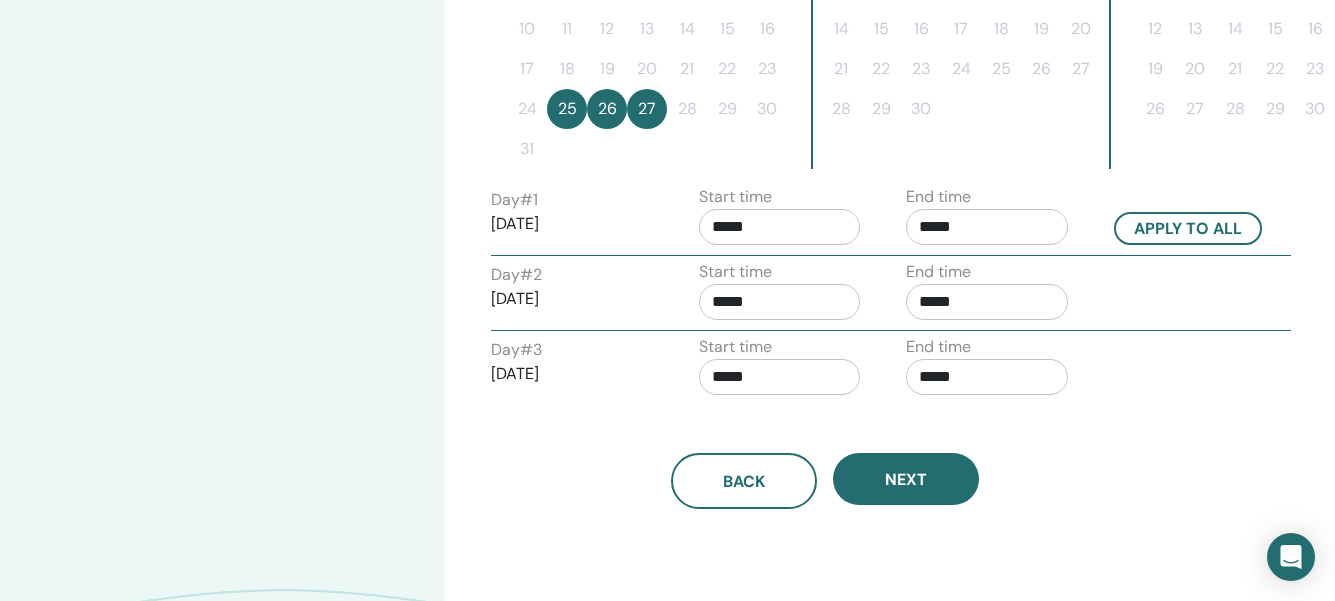 scroll, scrollTop: 692, scrollLeft: 0, axis: vertical 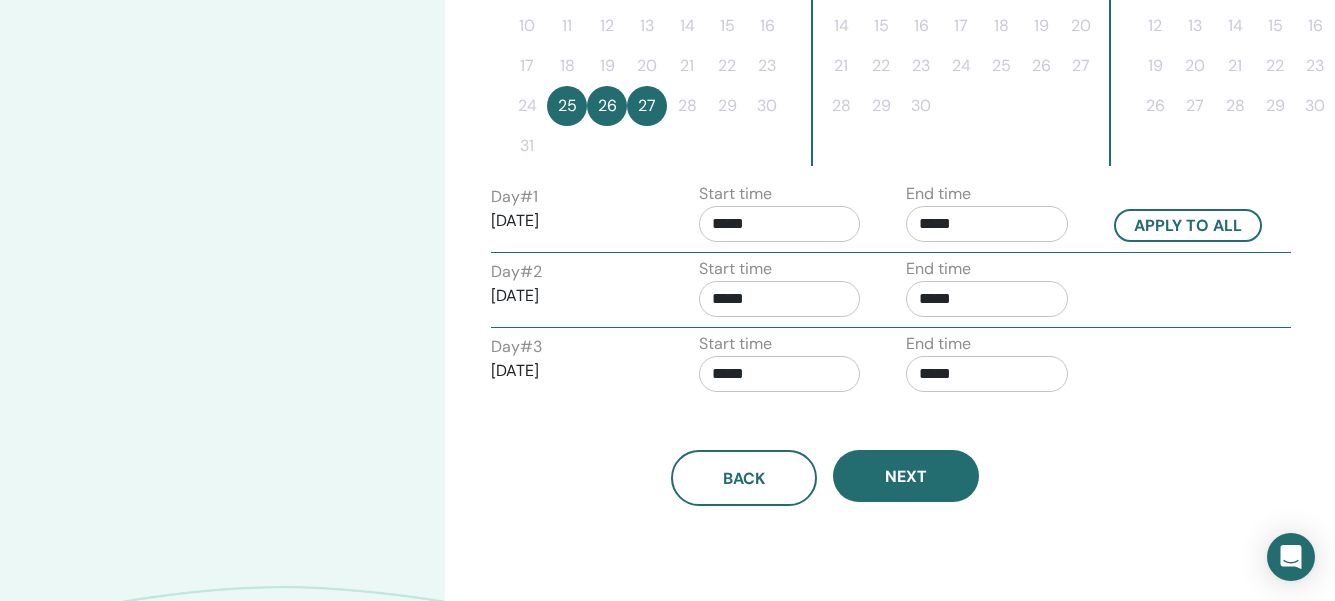 click on "*****" at bounding box center [780, 224] 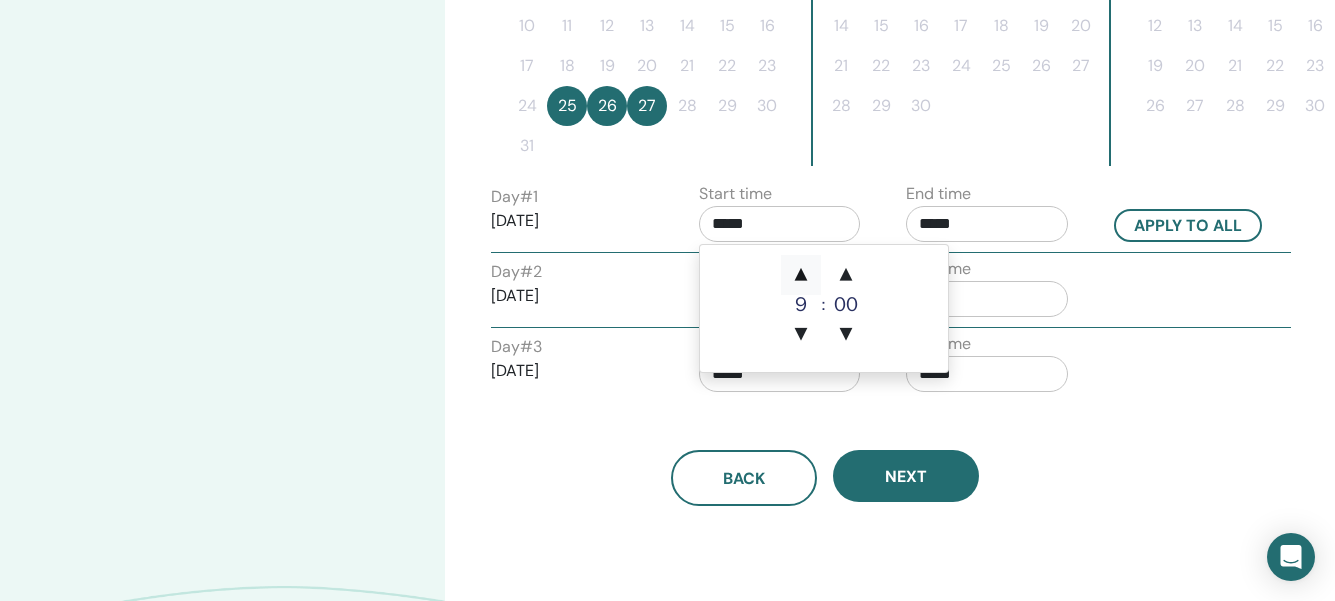click on "▲" at bounding box center [801, 275] 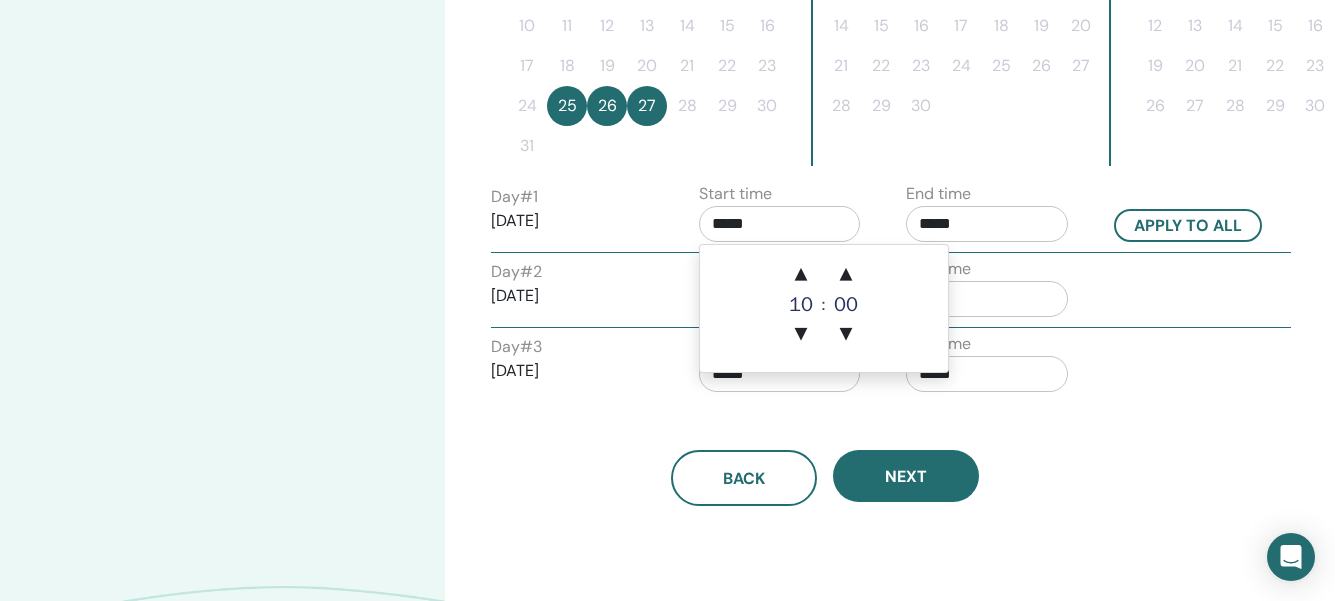 click on "*****" at bounding box center [987, 224] 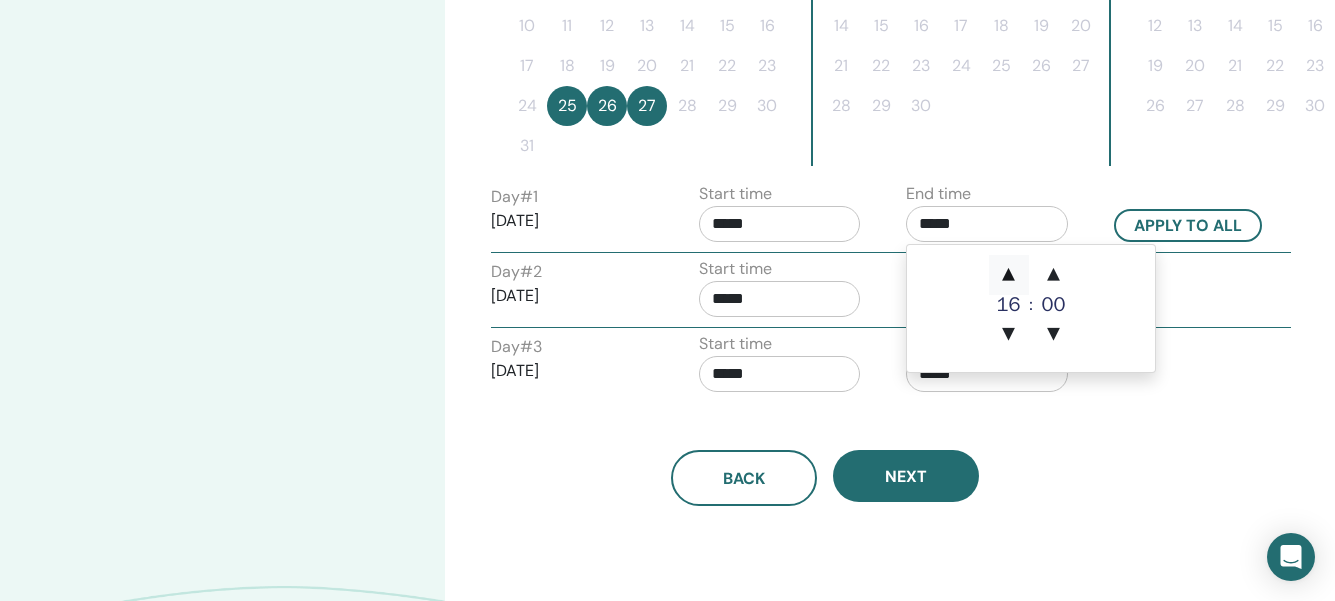 click on "▲" at bounding box center [1009, 275] 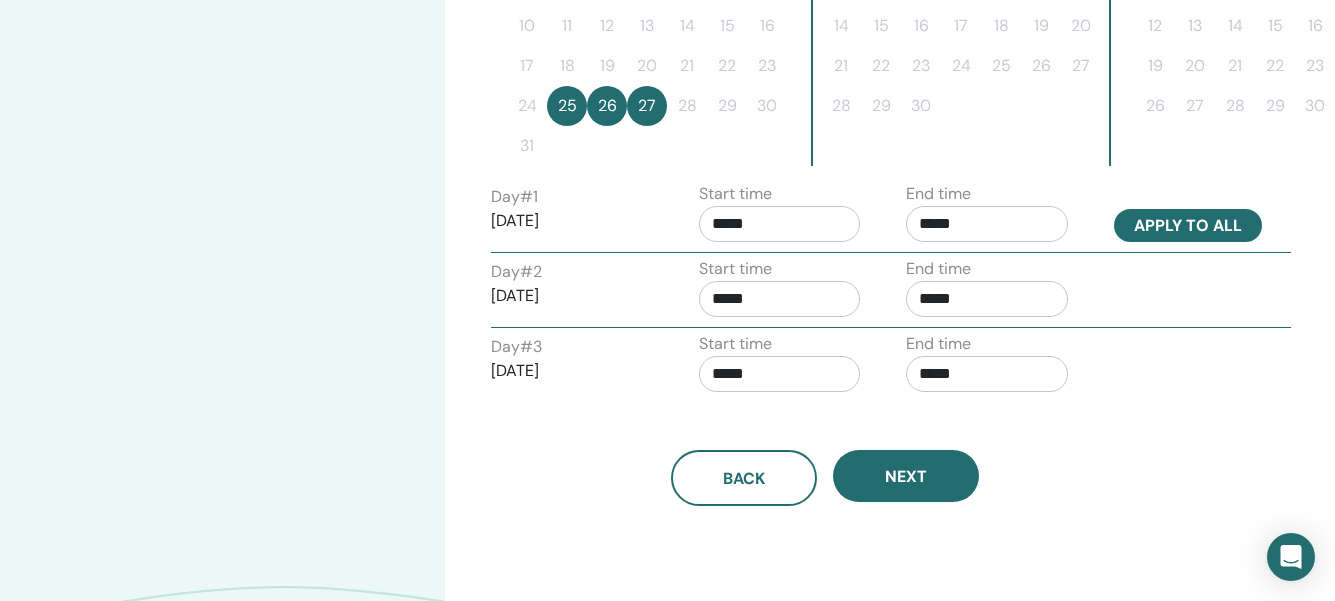 click on "Apply to all" at bounding box center (1188, 225) 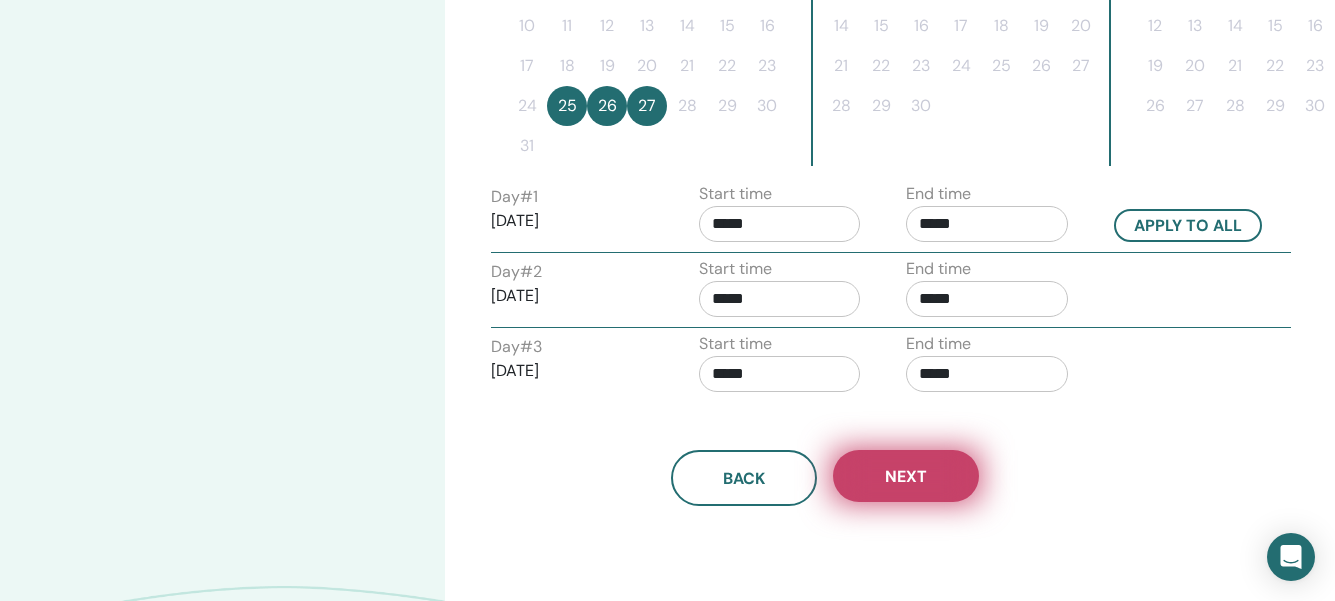 click on "Next" at bounding box center (906, 476) 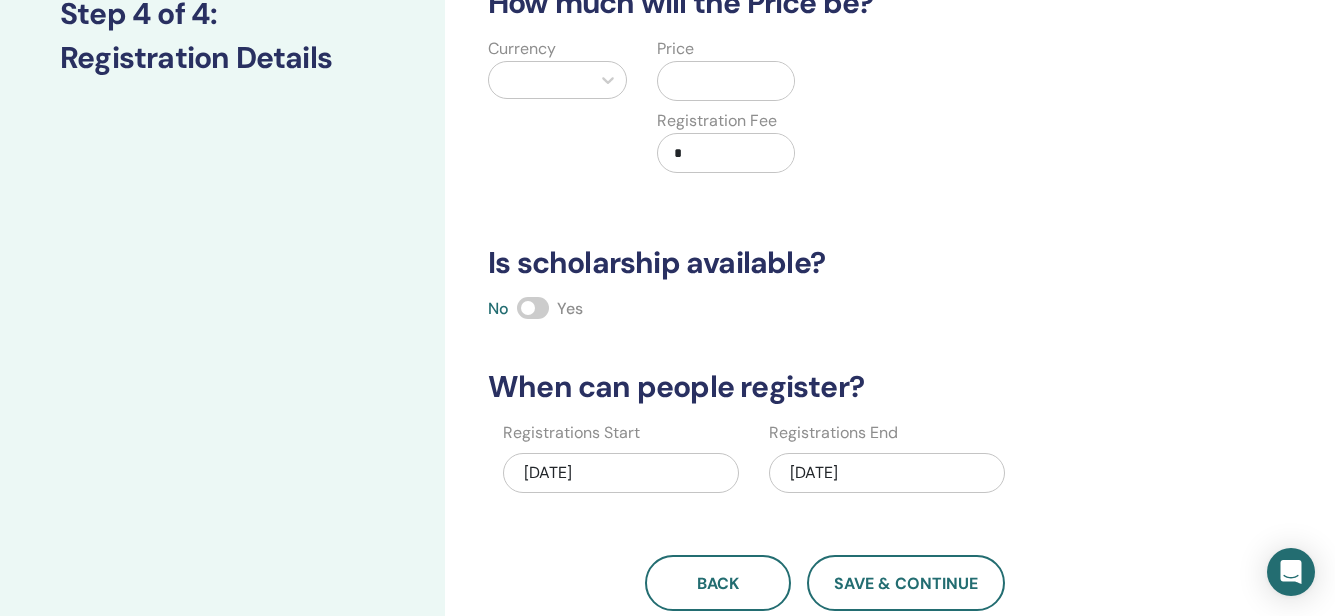 scroll, scrollTop: 288, scrollLeft: 0, axis: vertical 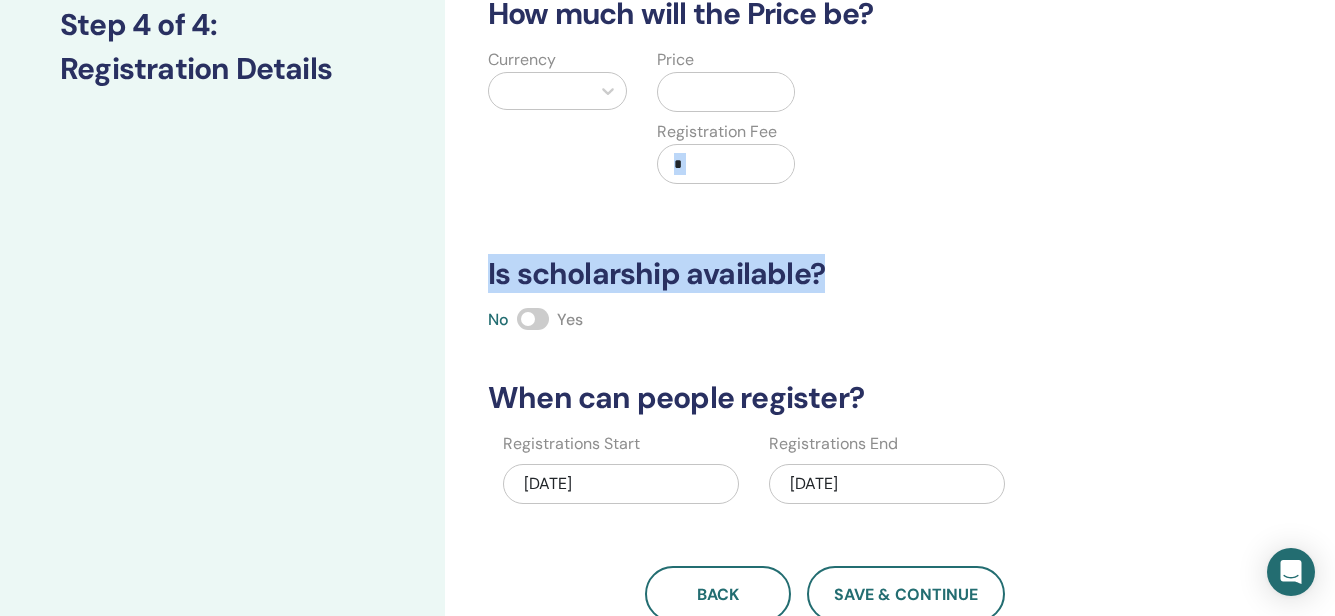 drag, startPoint x: 1325, startPoint y: 212, endPoint x: 1316, endPoint y: 163, distance: 49.819675 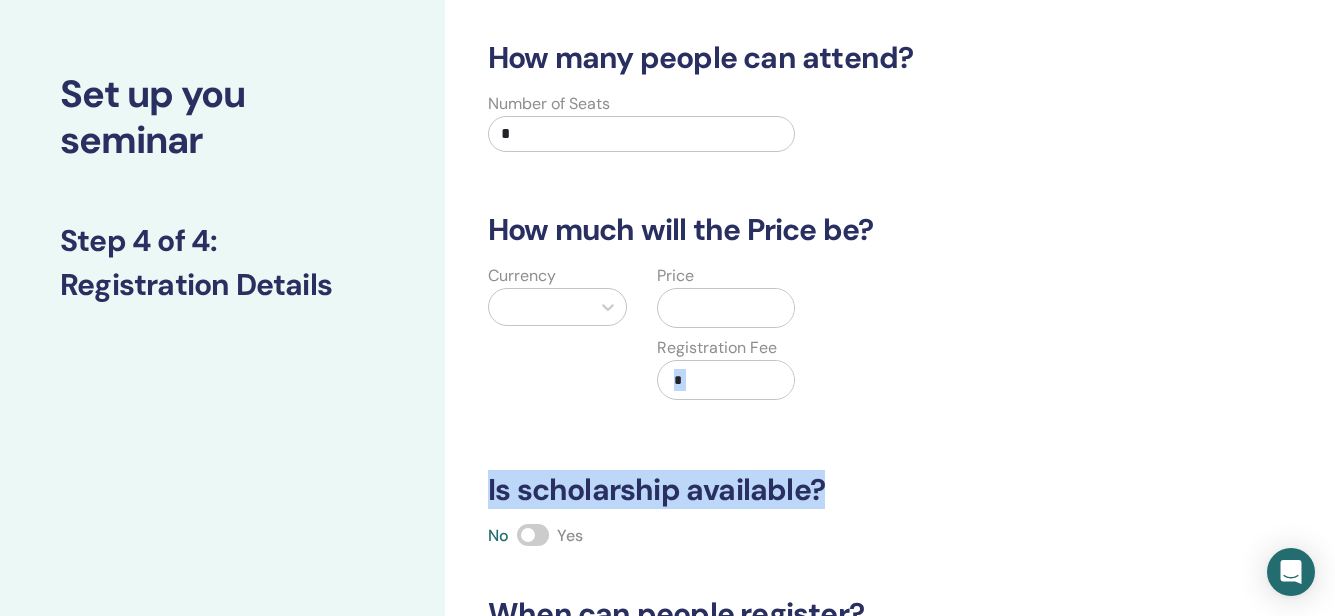 scroll, scrollTop: 0, scrollLeft: 0, axis: both 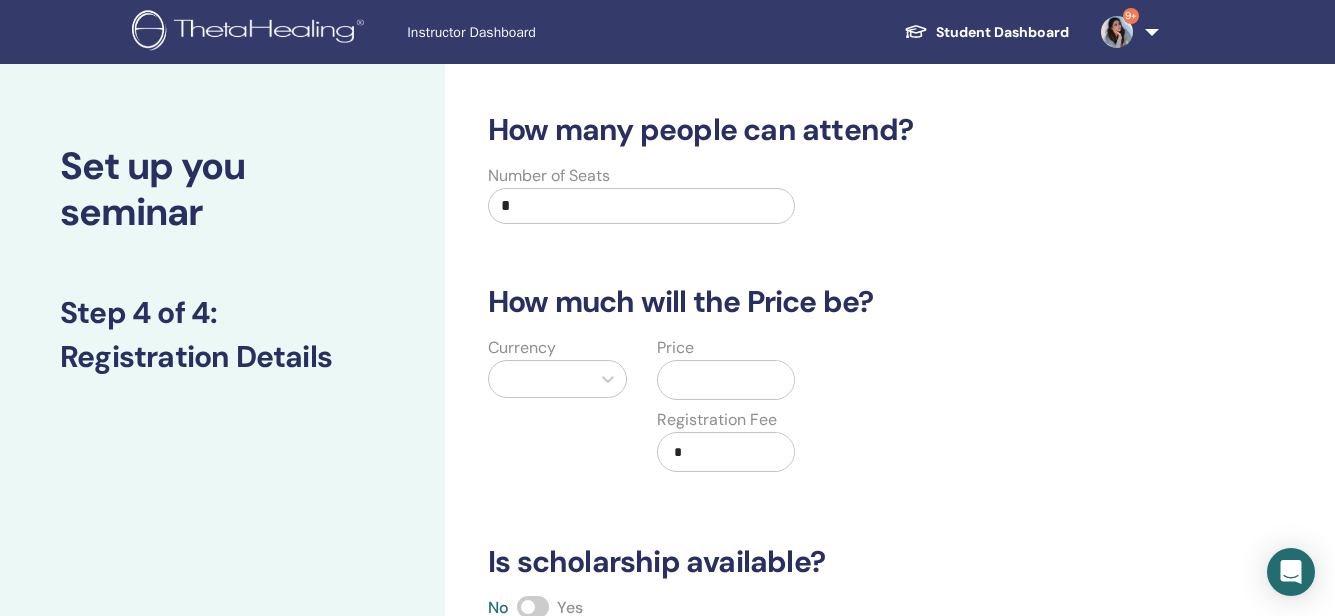 click on "*" at bounding box center (641, 206) 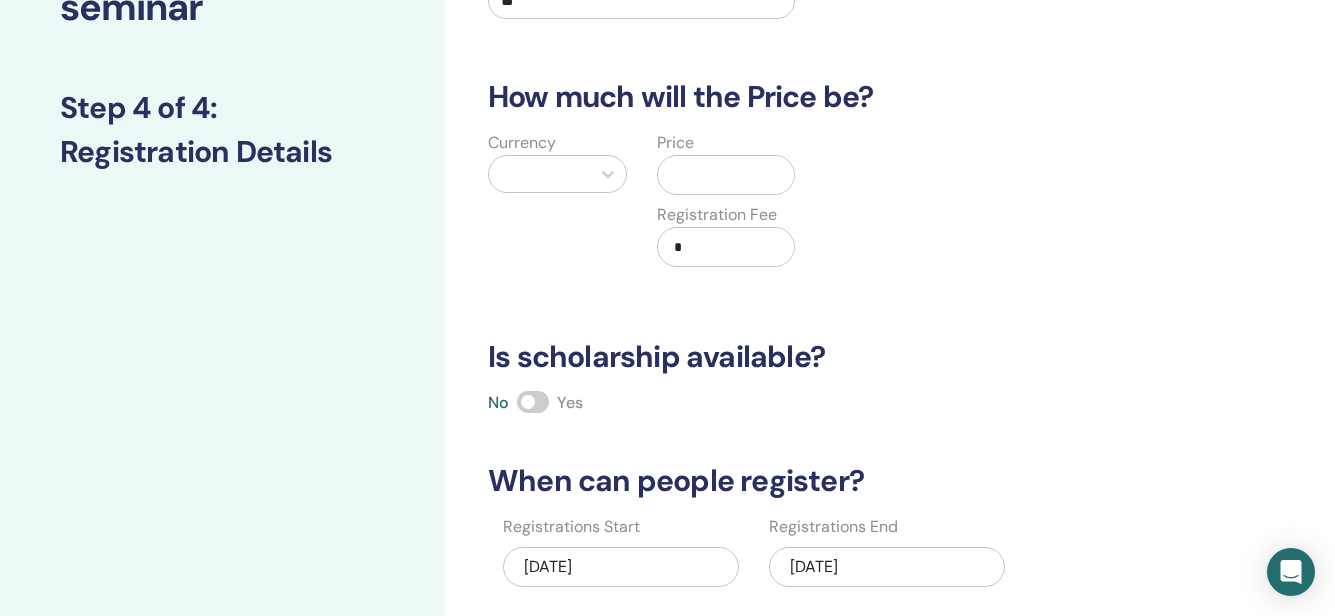 scroll, scrollTop: 225, scrollLeft: 0, axis: vertical 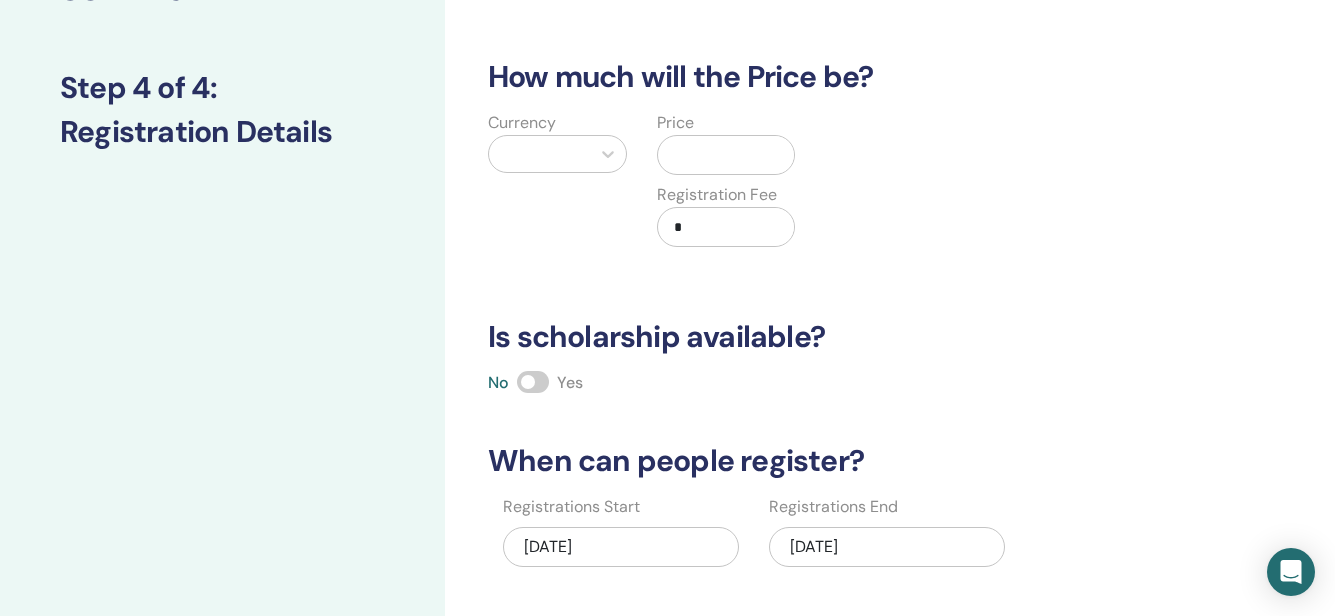 type on "**" 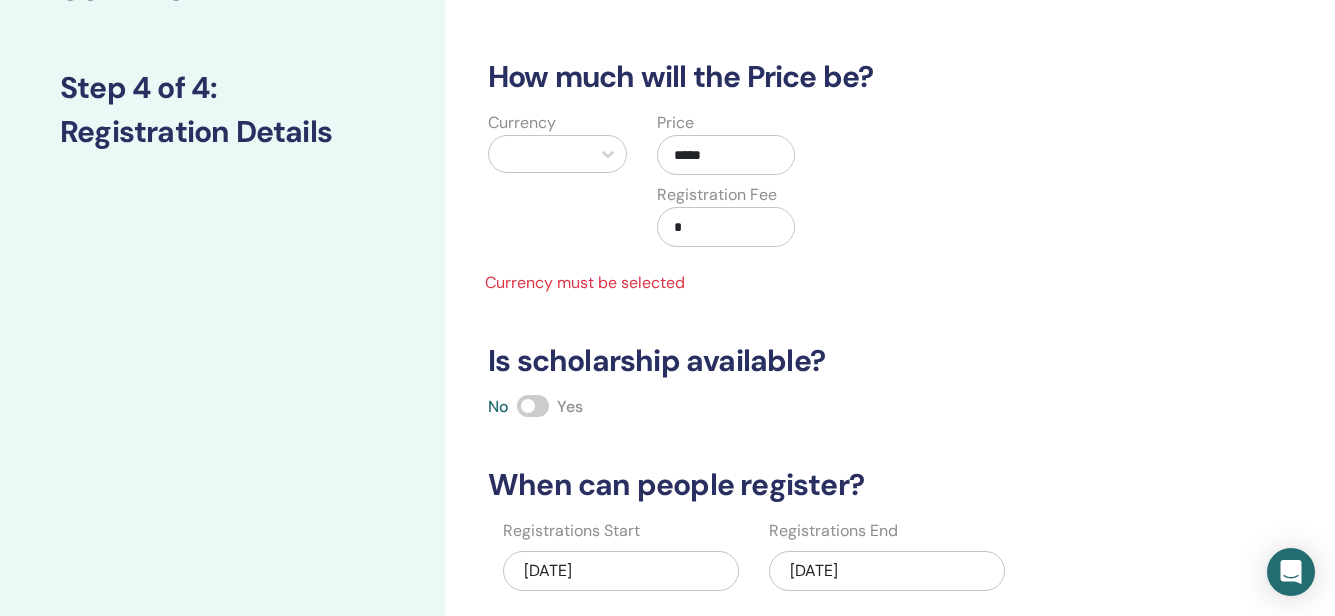 type on "*****" 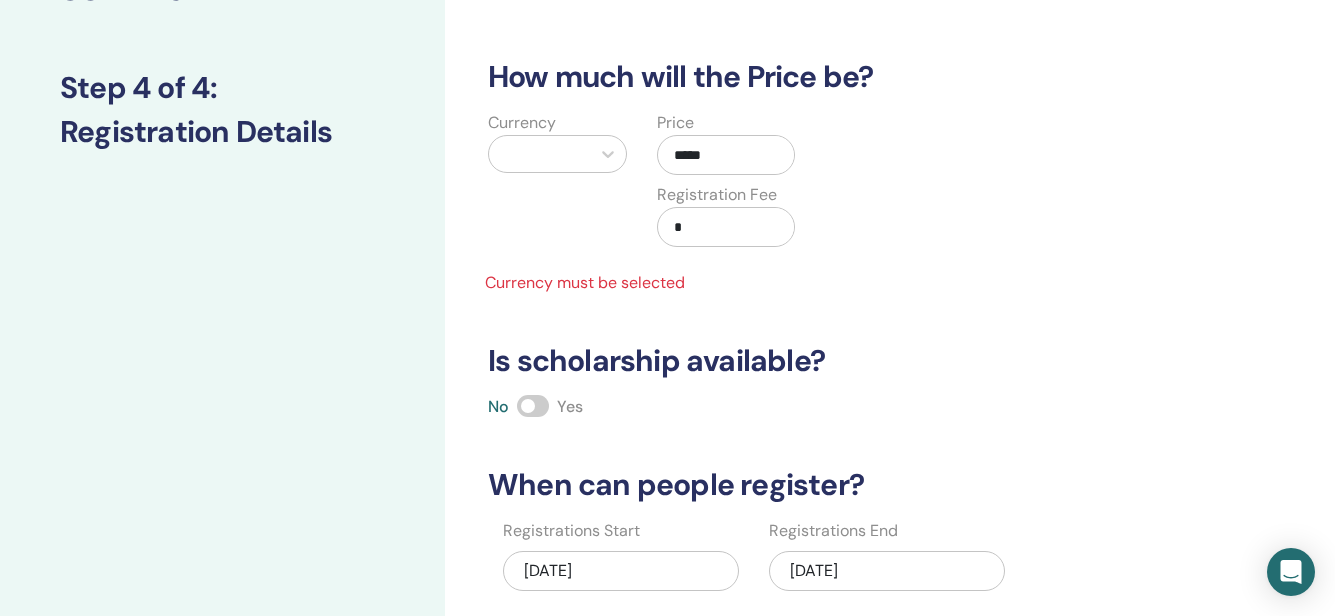 click on "*" at bounding box center [730, 227] 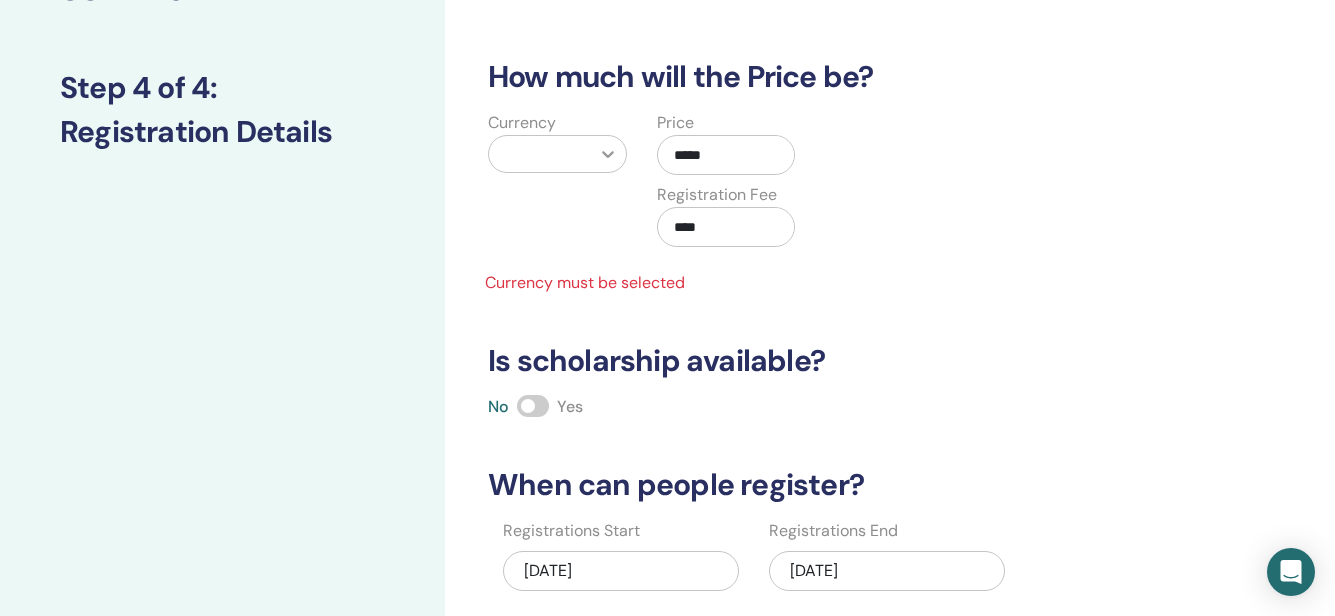 type on "****" 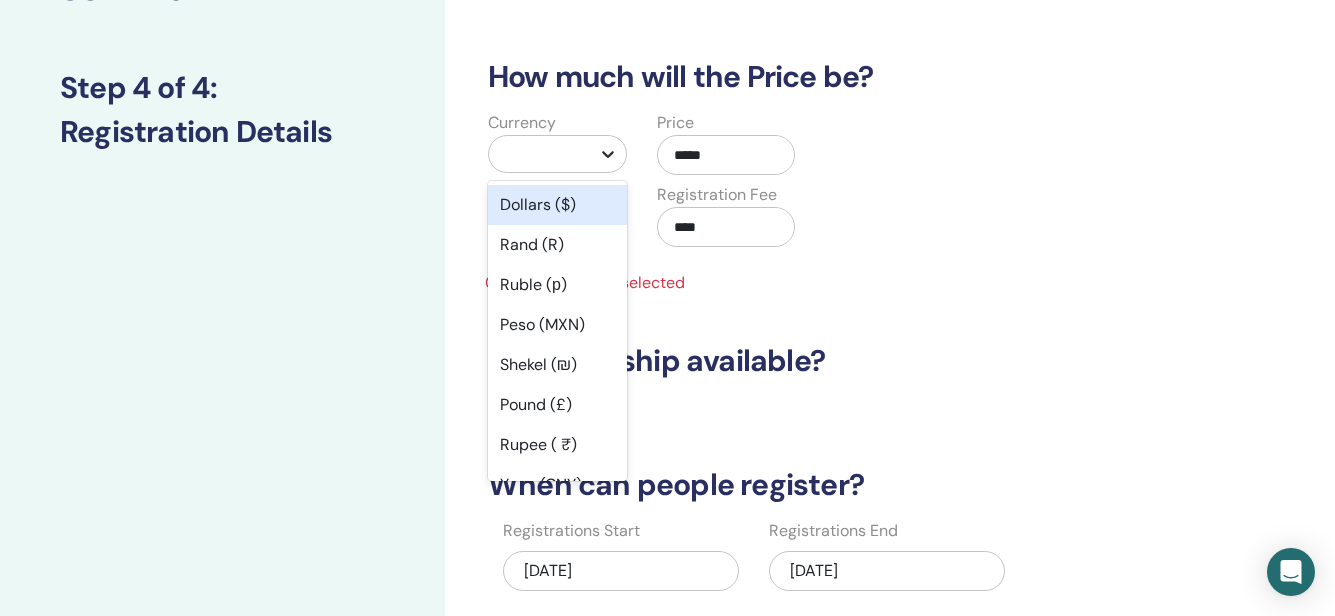 click 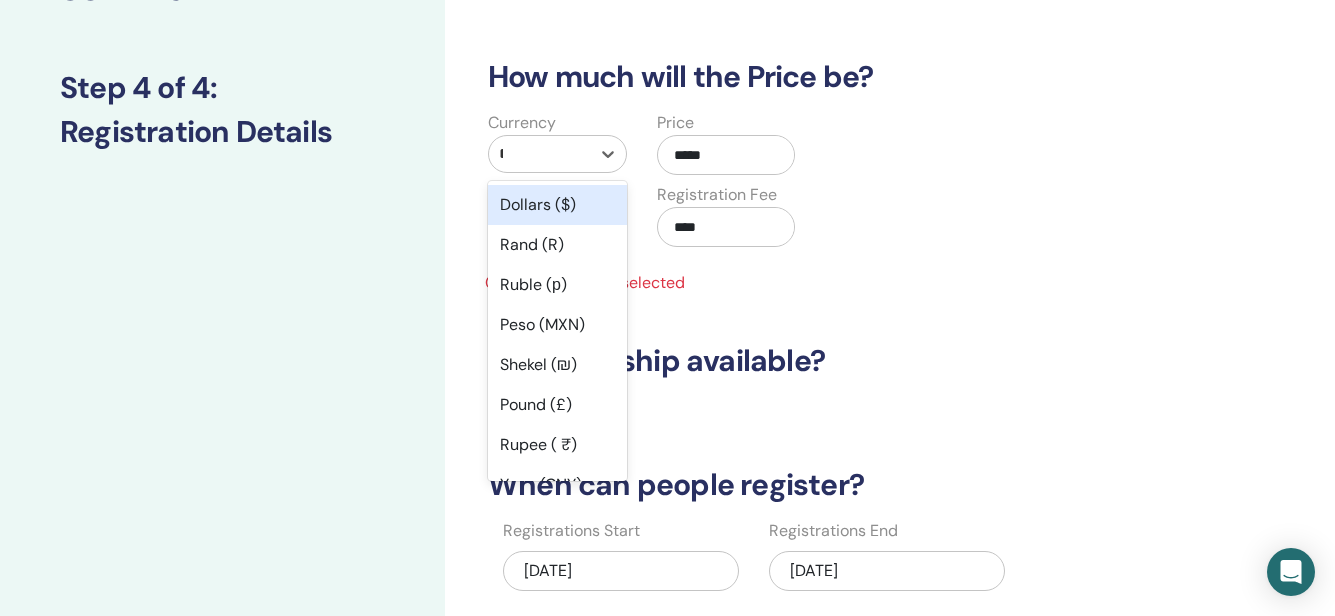 type on "**" 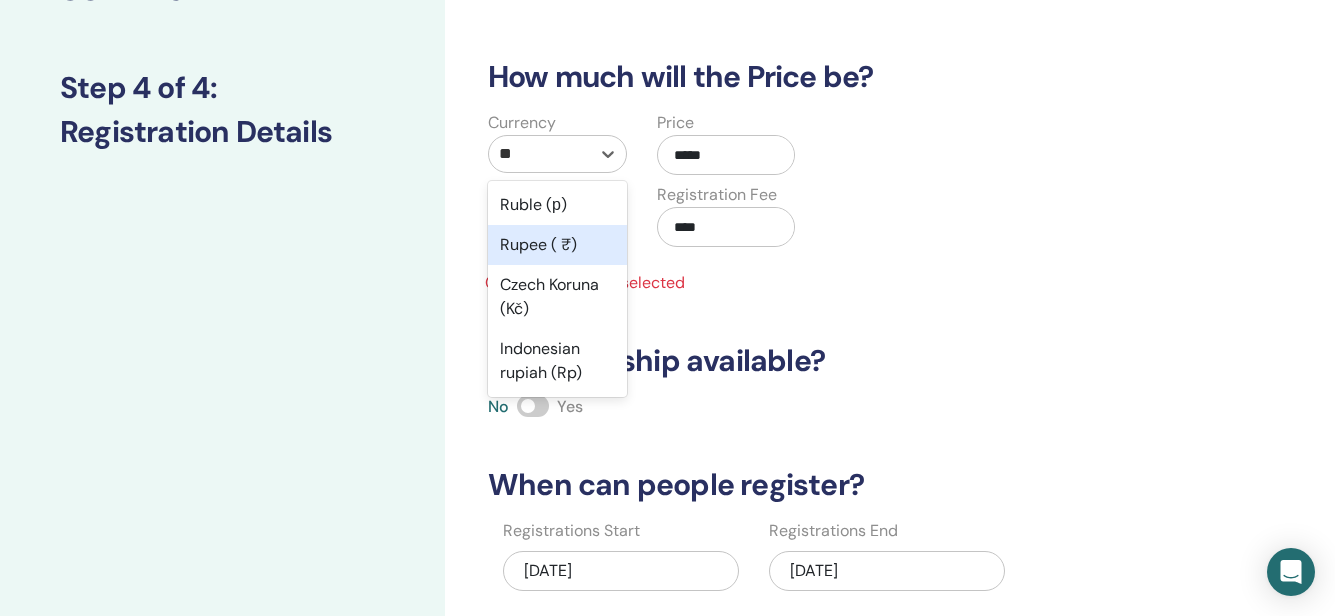 click on "Rupee ( ₹)" at bounding box center (557, 245) 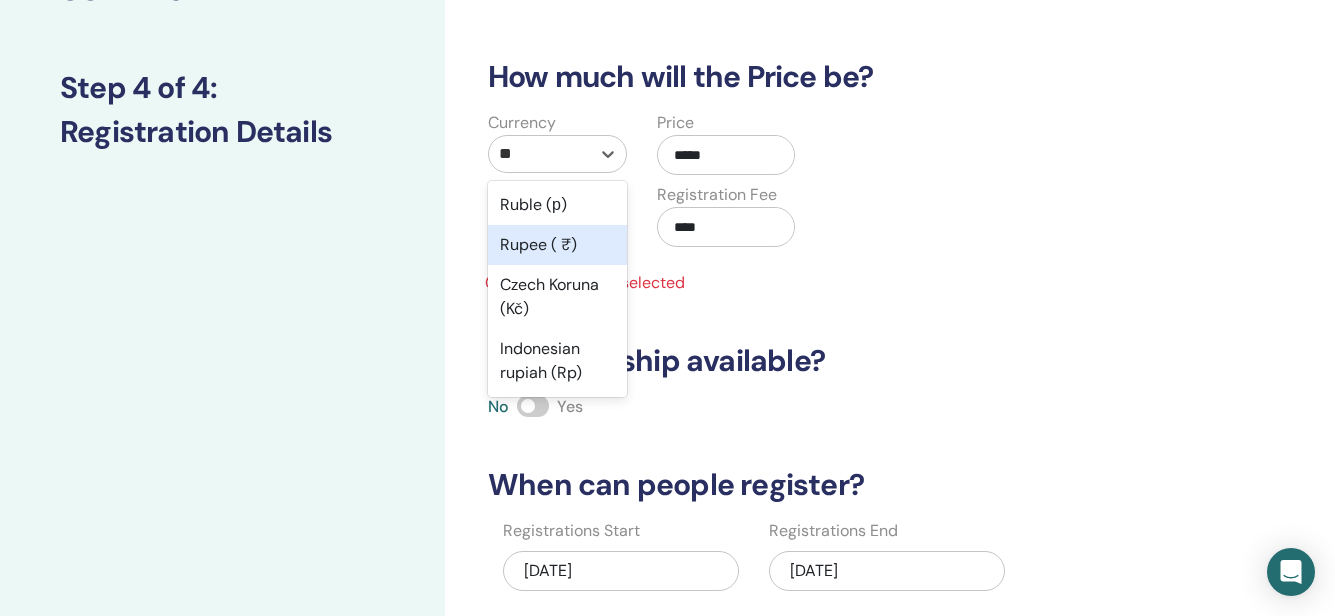 type 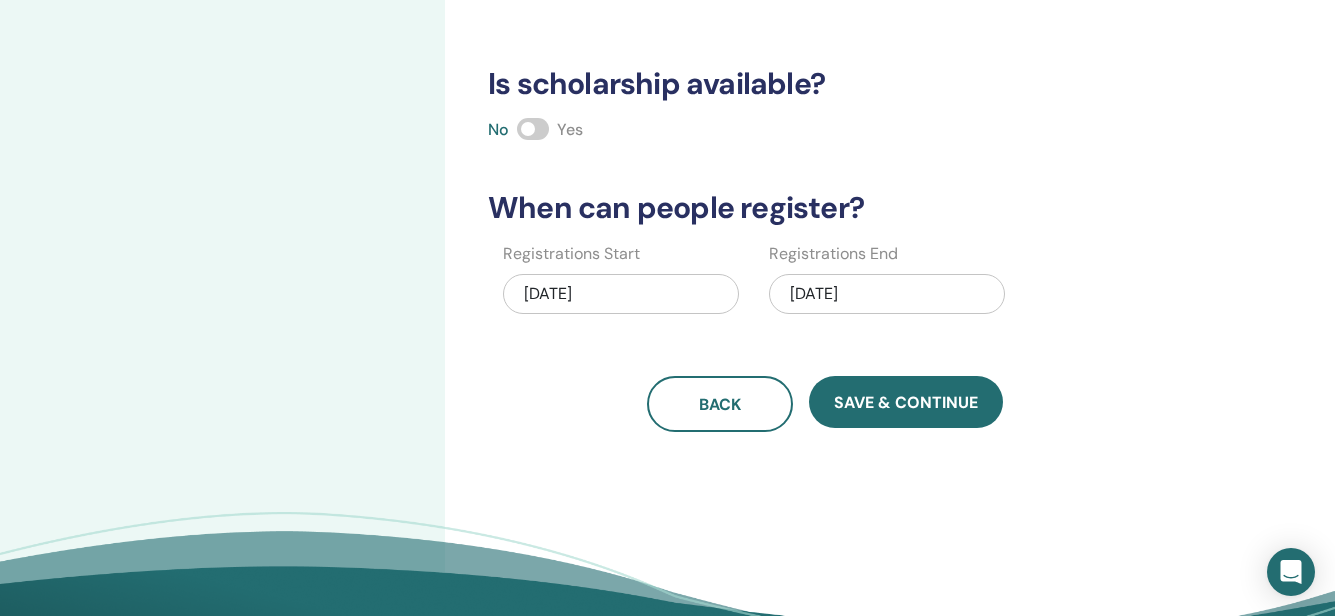 scroll, scrollTop: 470, scrollLeft: 0, axis: vertical 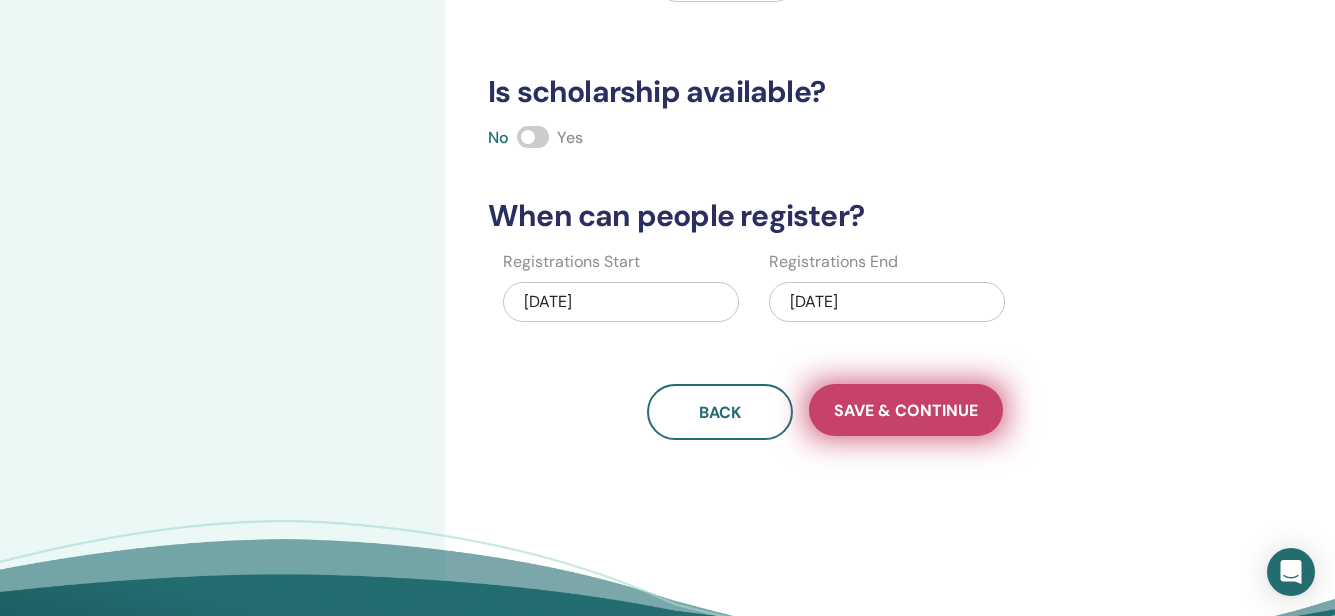 click on "Save & Continue" at bounding box center [906, 410] 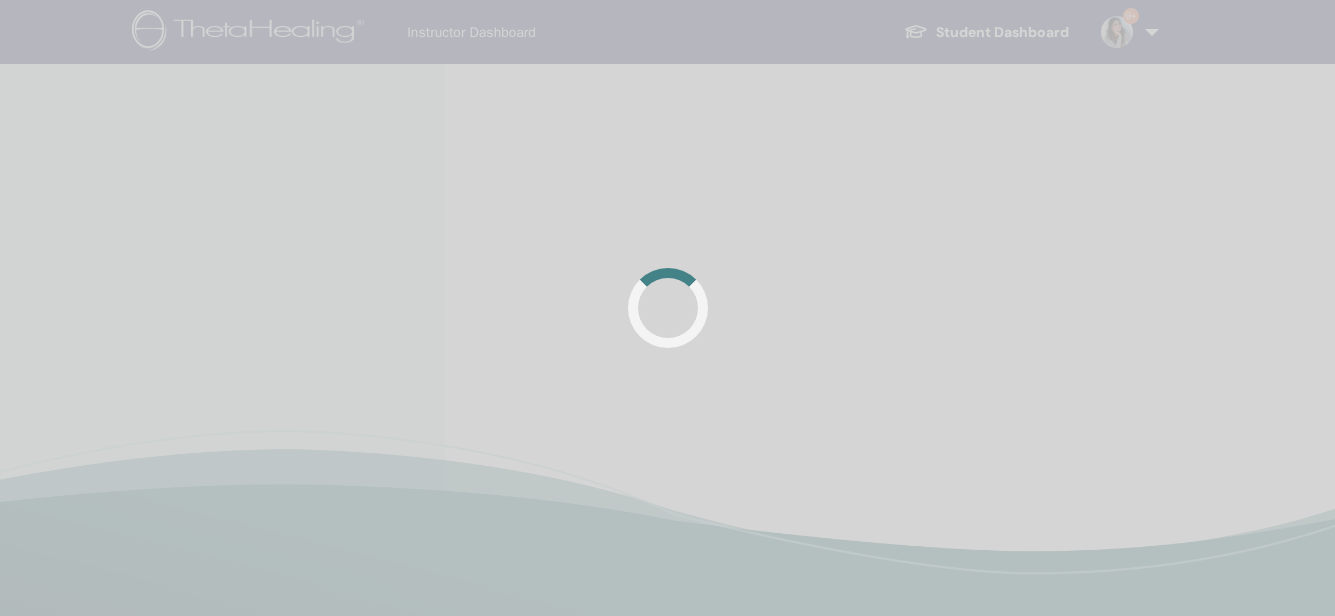 scroll, scrollTop: 0, scrollLeft: 0, axis: both 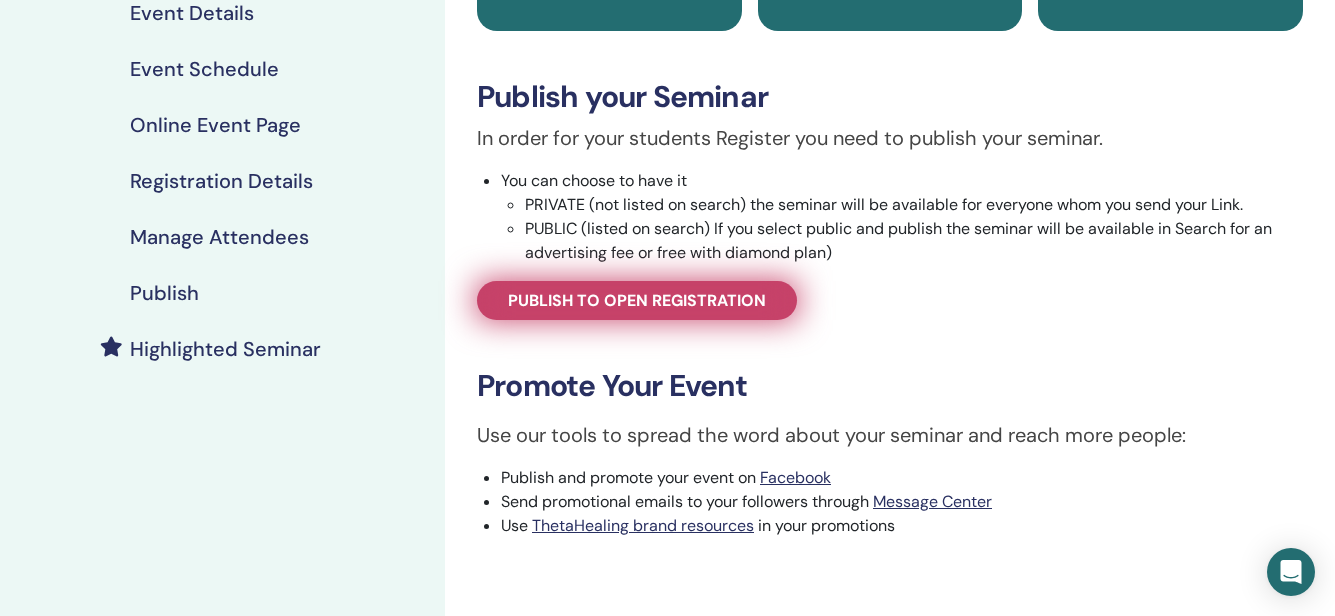 click on "Publish to open registration" at bounding box center [637, 300] 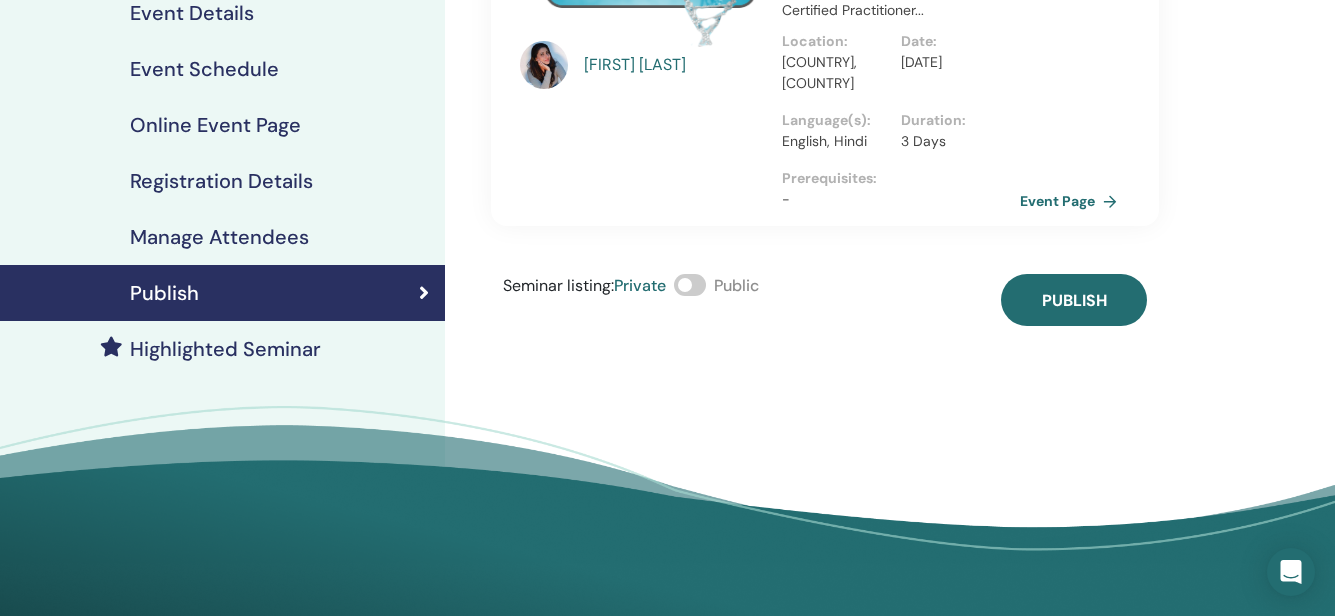 click at bounding box center [690, 285] 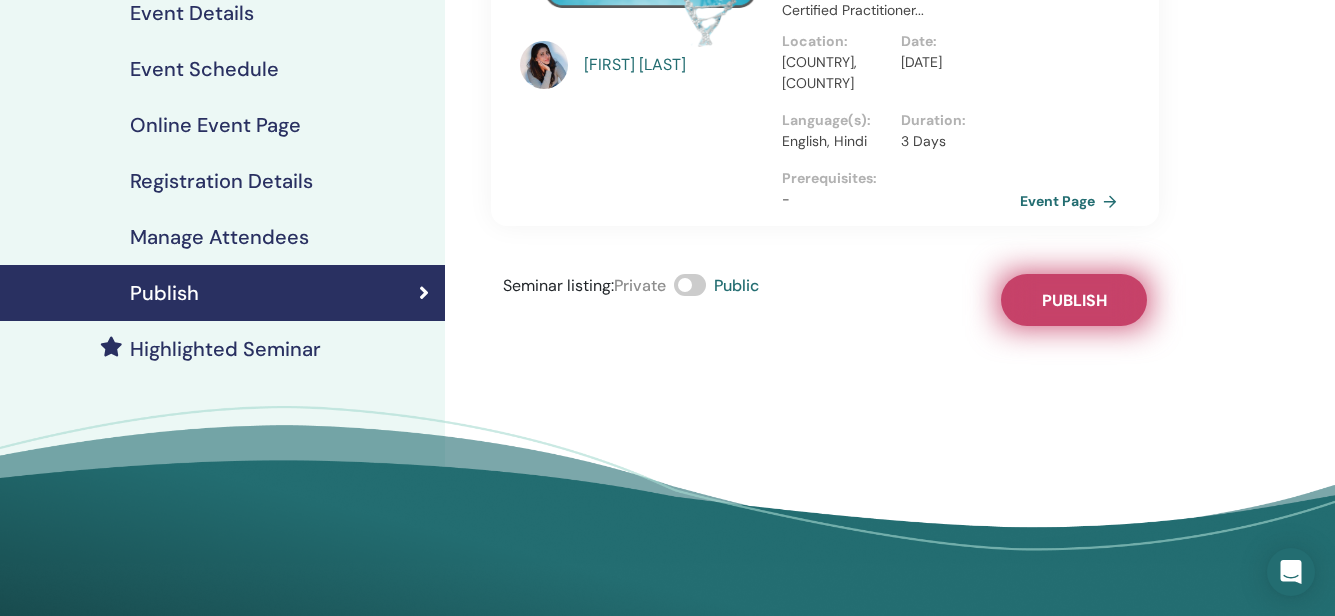 click on "Publish" at bounding box center [1074, 300] 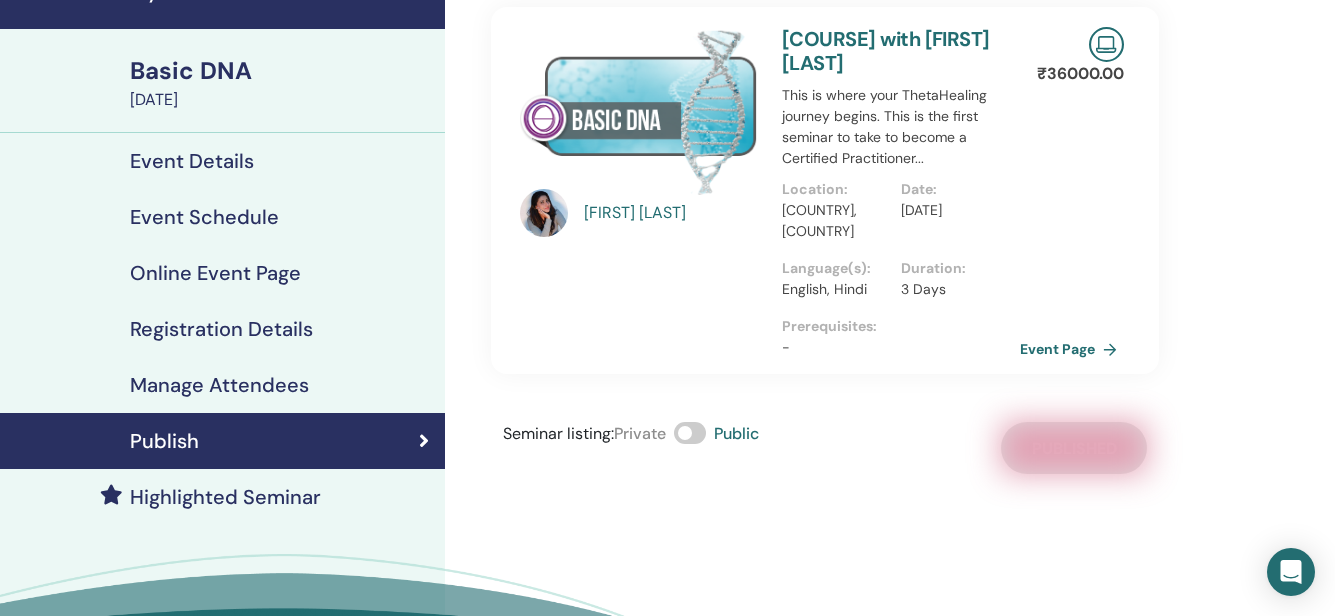 scroll, scrollTop: 0, scrollLeft: 0, axis: both 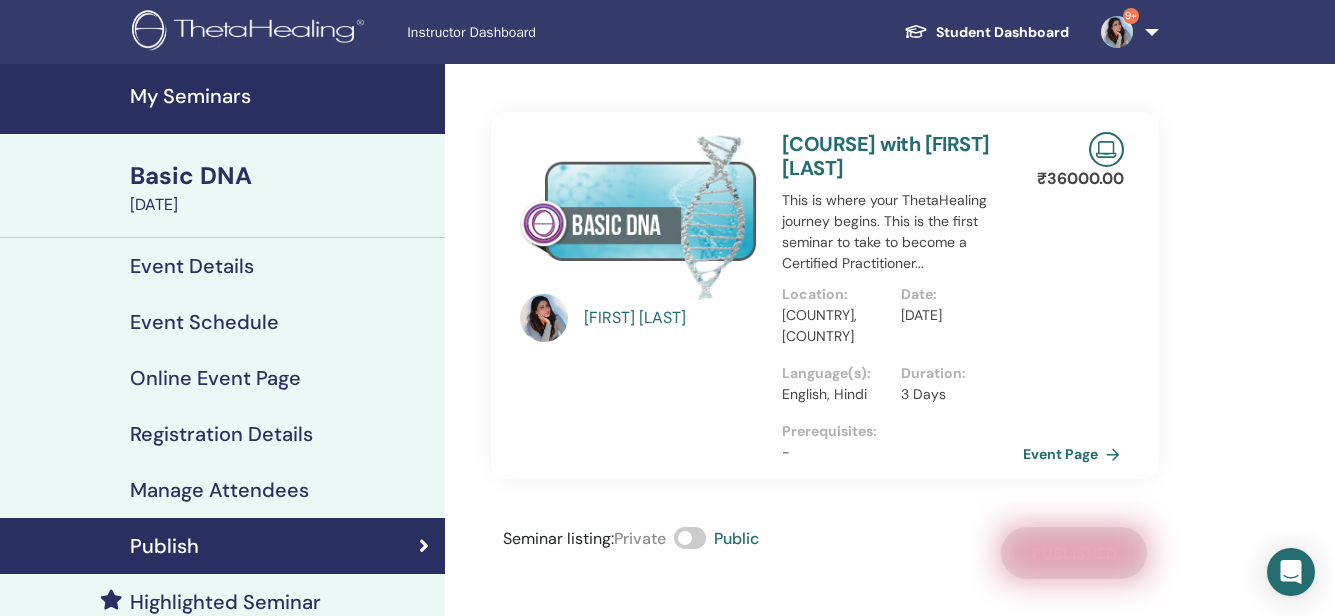 click on "Event Page" at bounding box center (1075, 454) 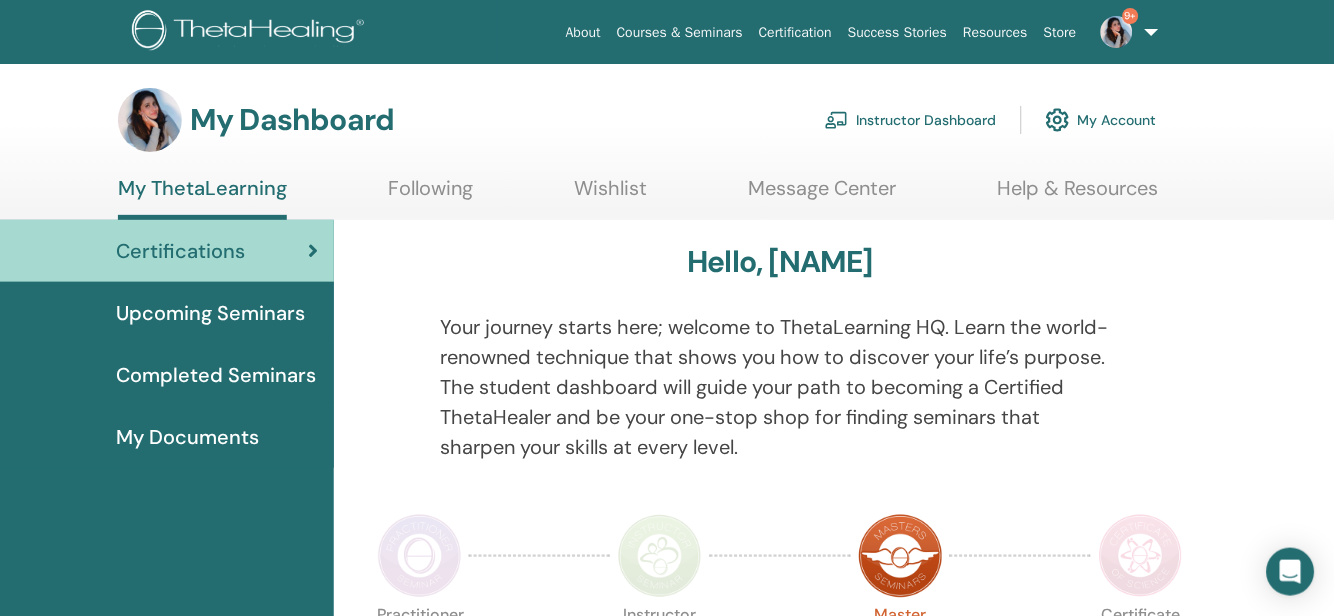 scroll, scrollTop: 0, scrollLeft: 0, axis: both 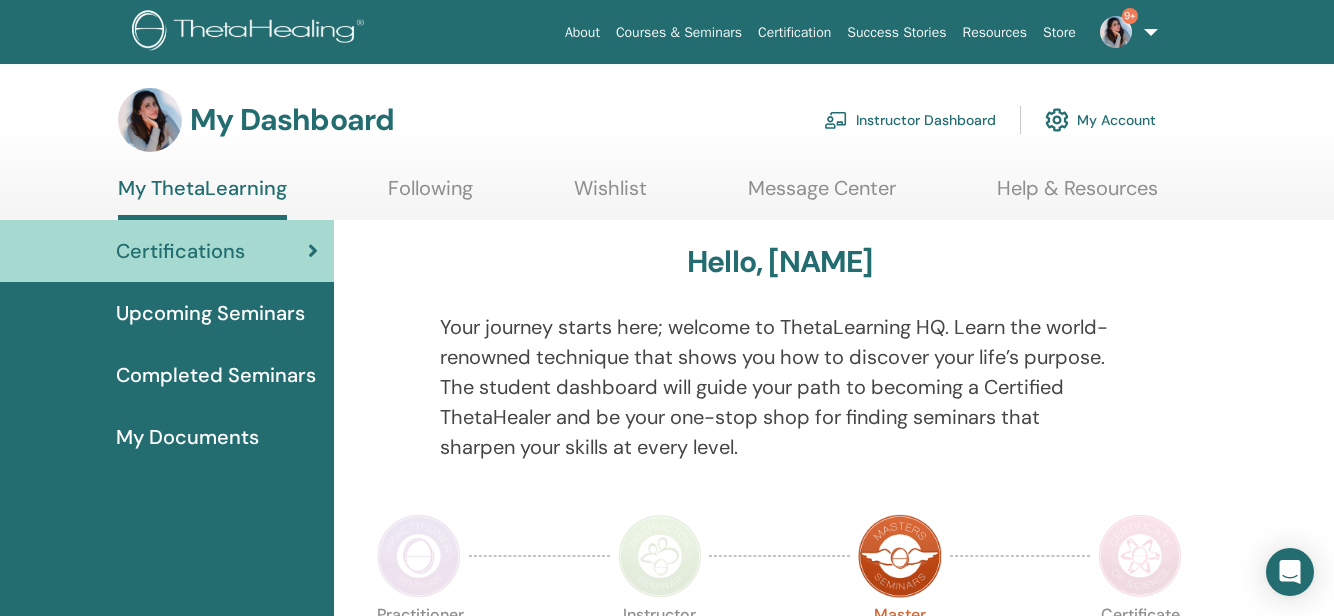 click on "Instructor Dashboard" at bounding box center [910, 120] 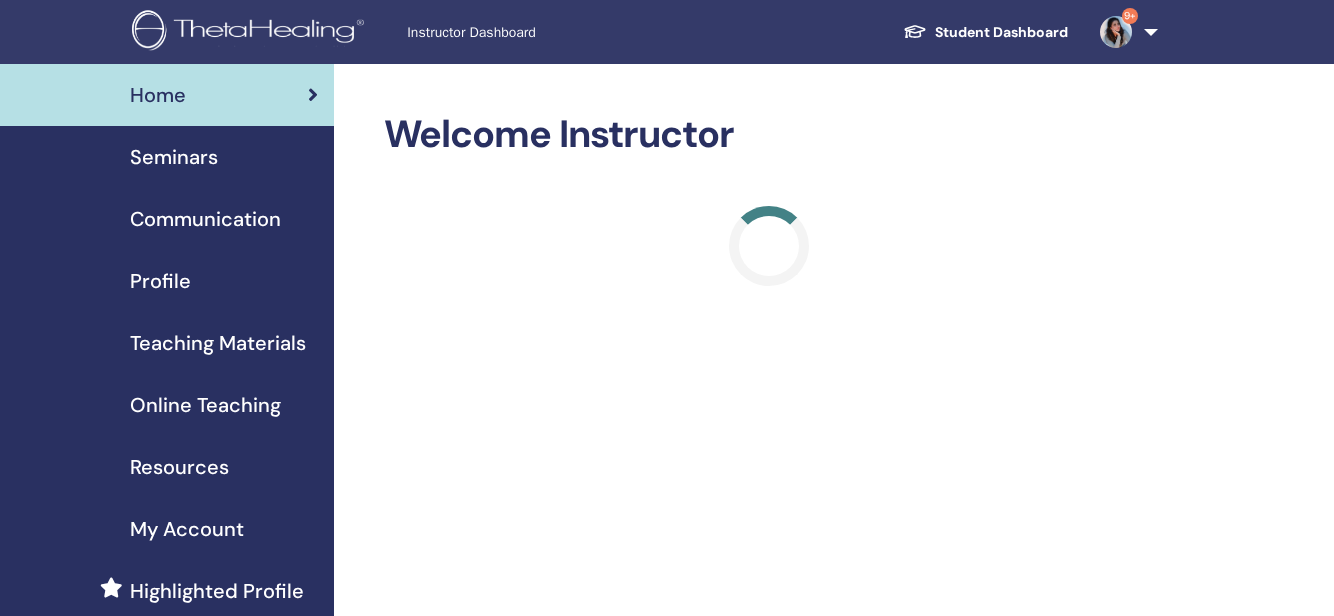 scroll, scrollTop: 0, scrollLeft: 0, axis: both 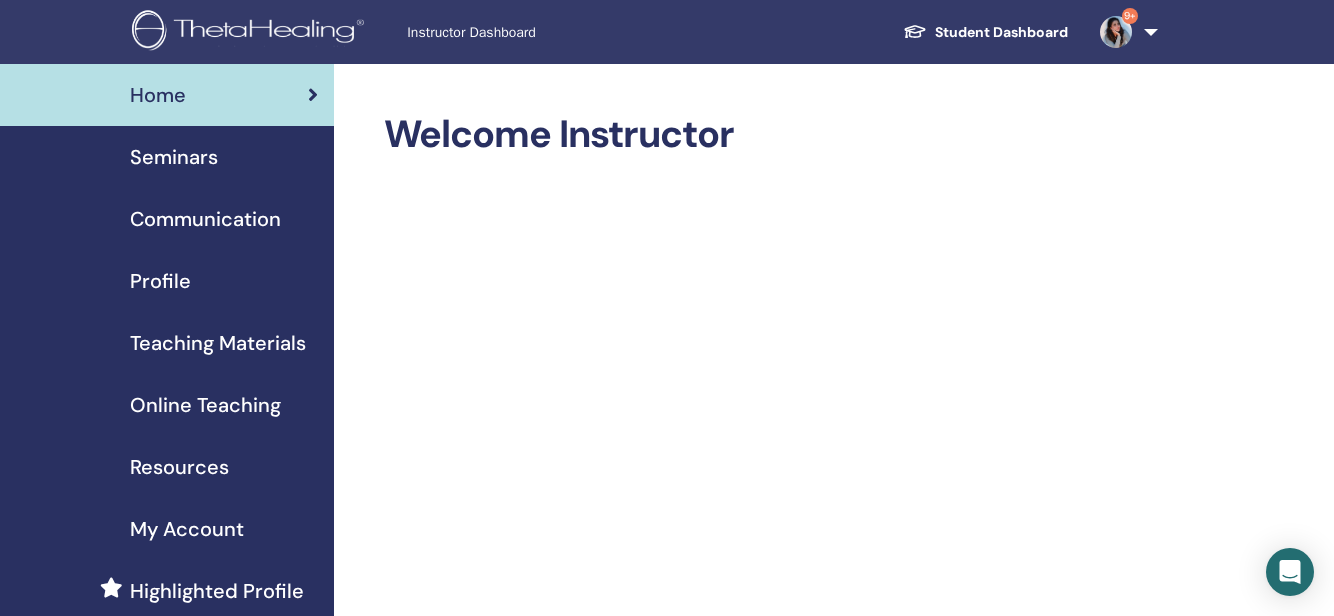 click on "Instructor Dashboard" at bounding box center (557, 32) 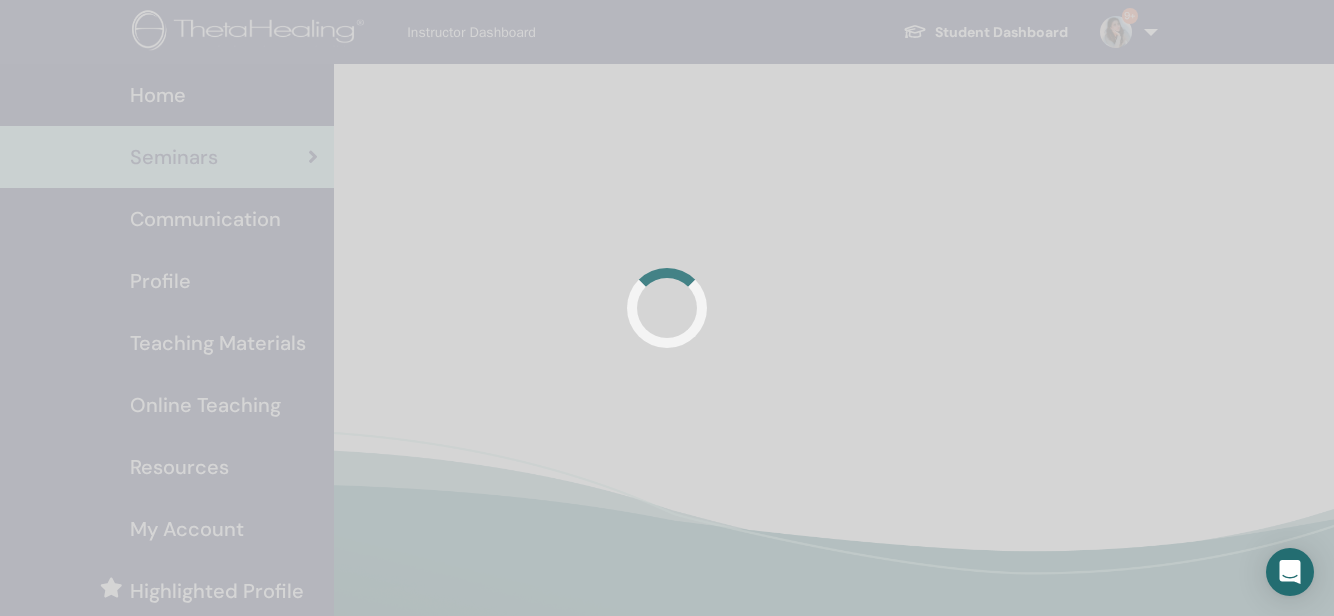 scroll, scrollTop: 0, scrollLeft: 0, axis: both 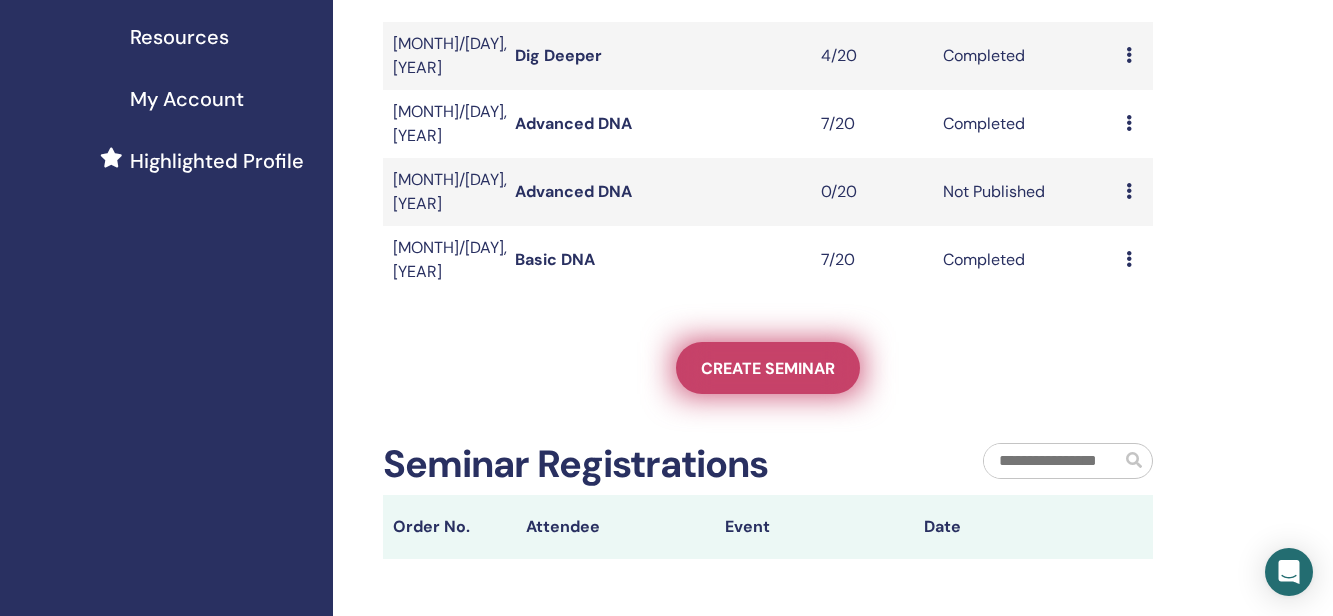 click on "Create seminar" at bounding box center [768, 368] 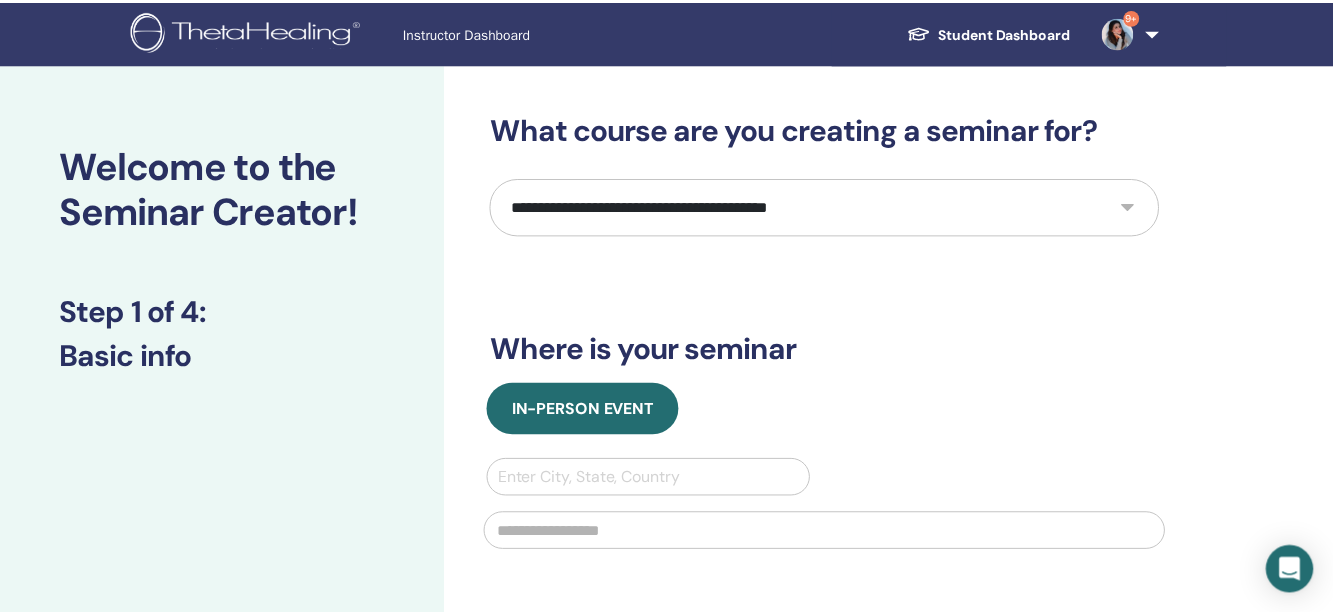scroll, scrollTop: 0, scrollLeft: 0, axis: both 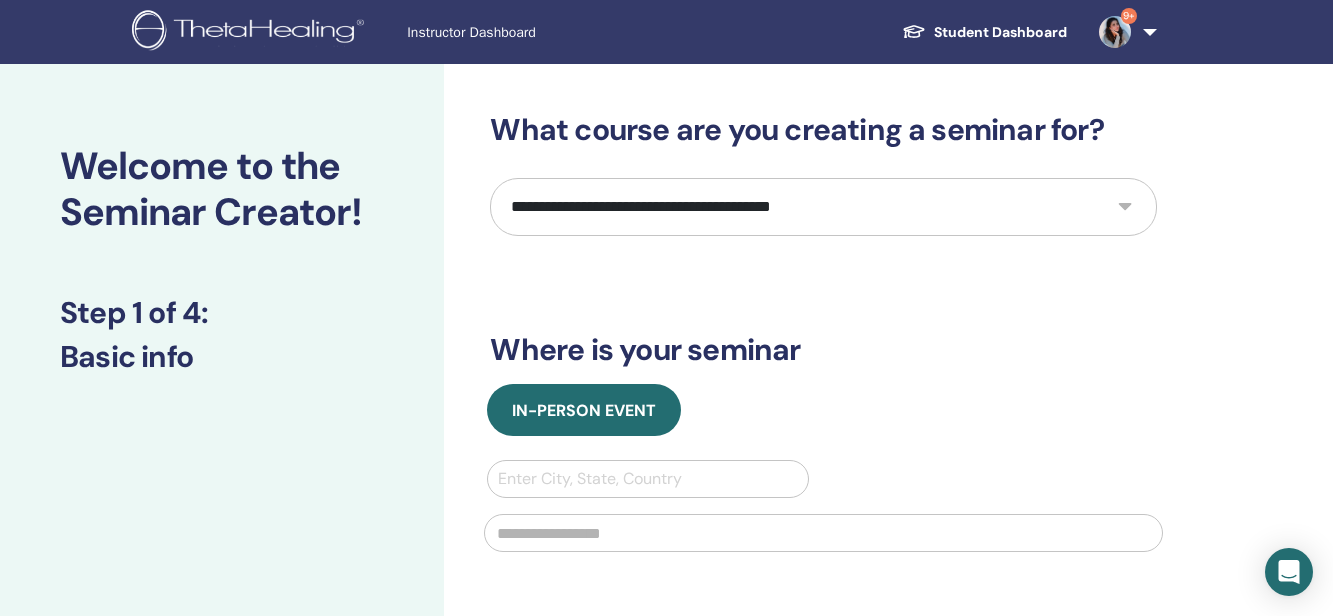 click on "**********" at bounding box center [823, 207] 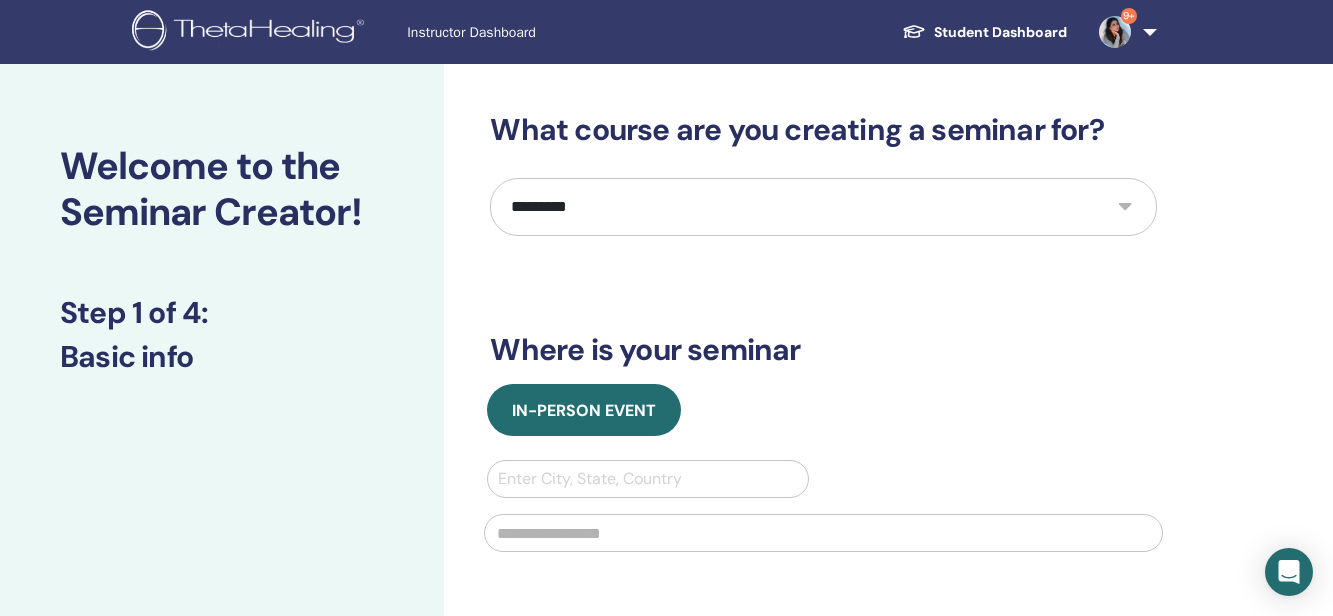 click on "**********" at bounding box center [823, 207] 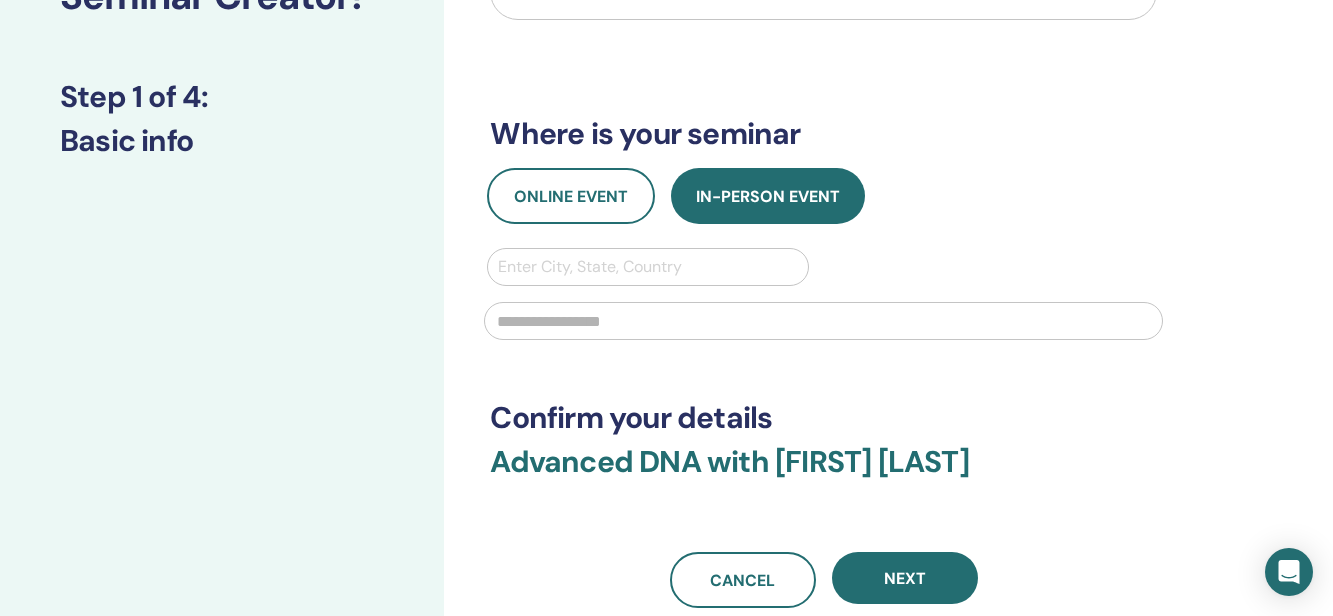 scroll, scrollTop: 219, scrollLeft: 0, axis: vertical 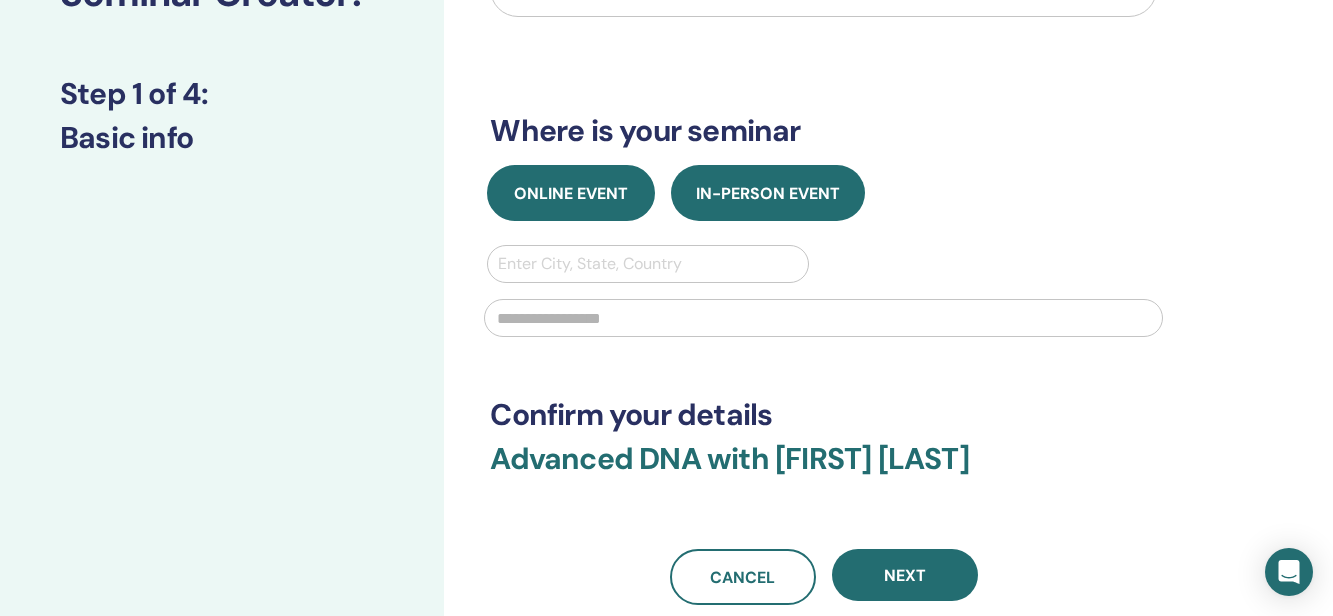 click on "Online Event" at bounding box center (571, 193) 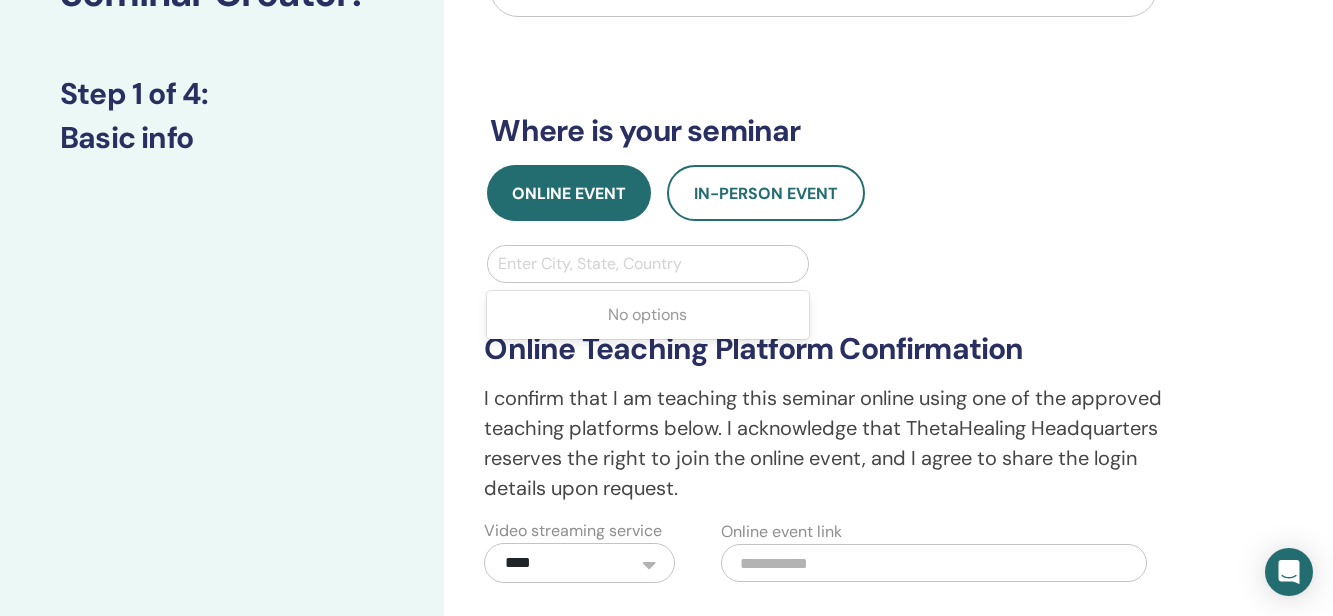 click at bounding box center (647, 264) 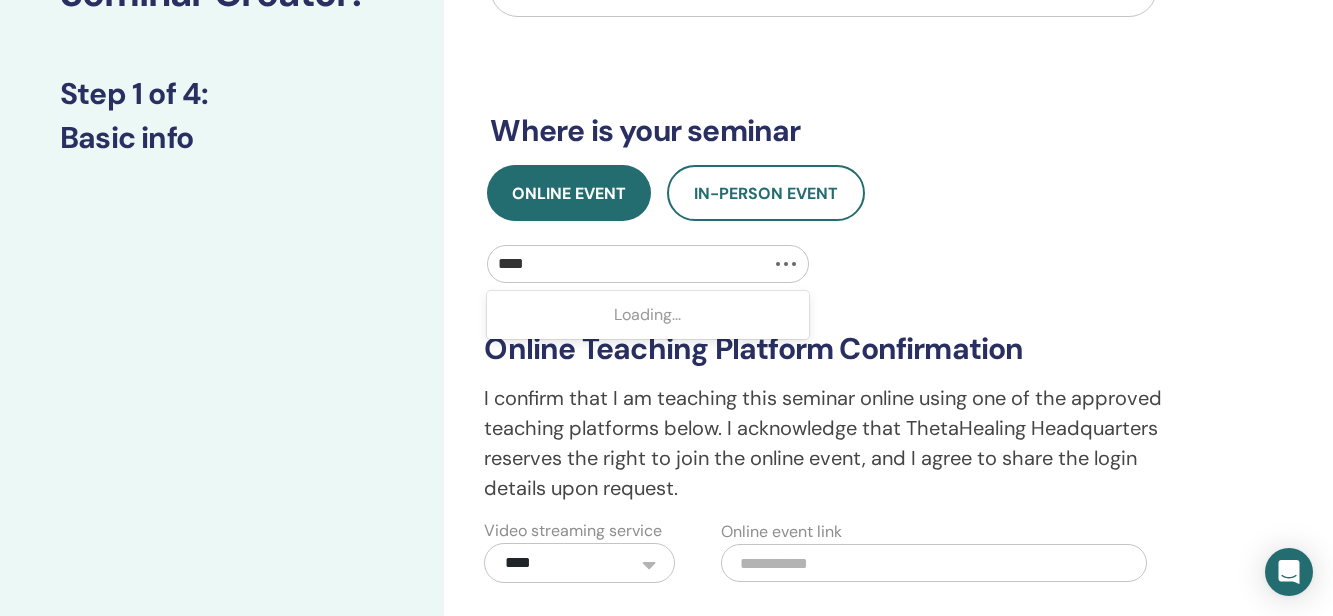 type on "*****" 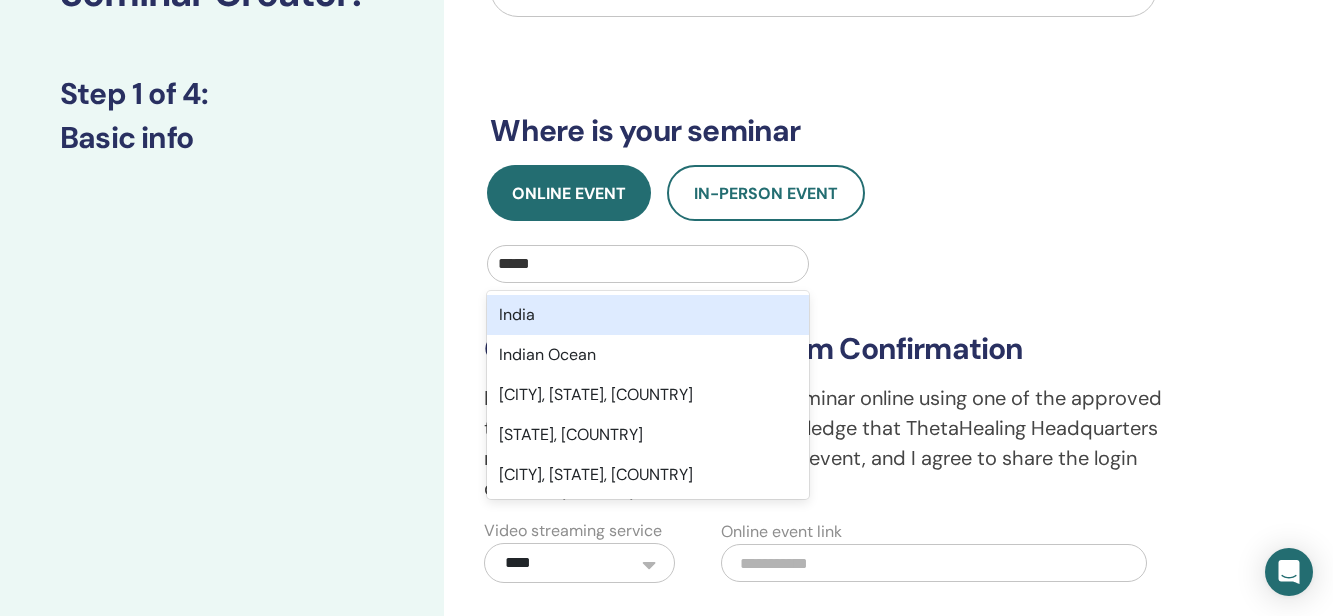 click on "India" at bounding box center (647, 315) 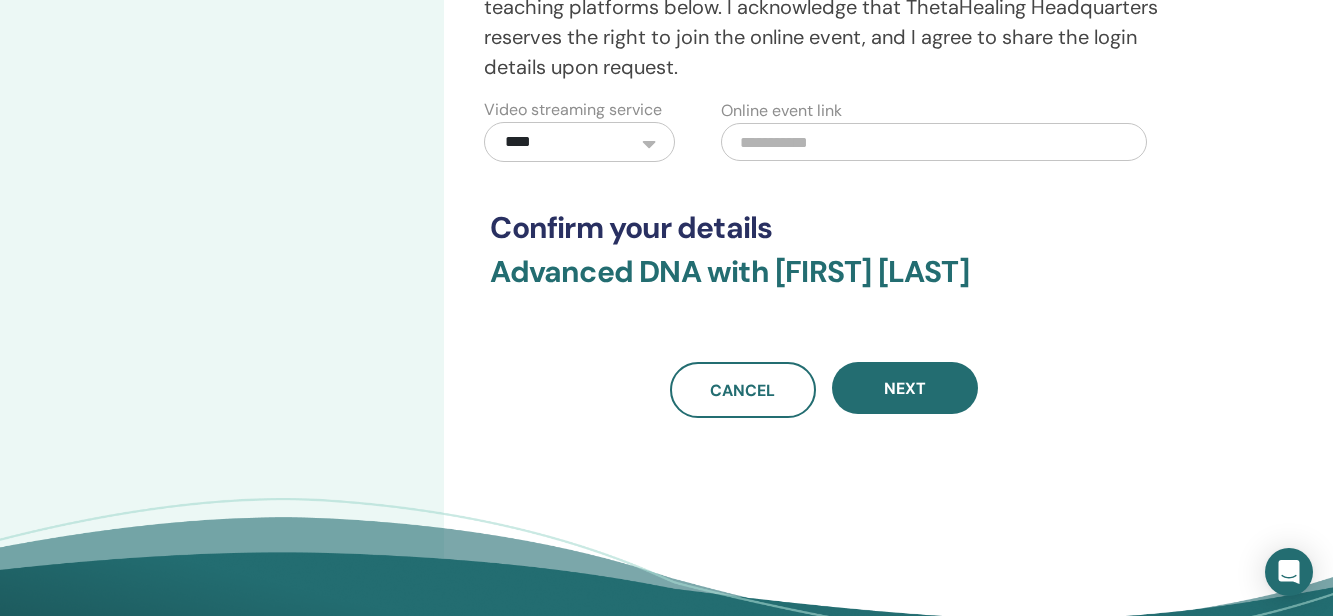 scroll, scrollTop: 649, scrollLeft: 0, axis: vertical 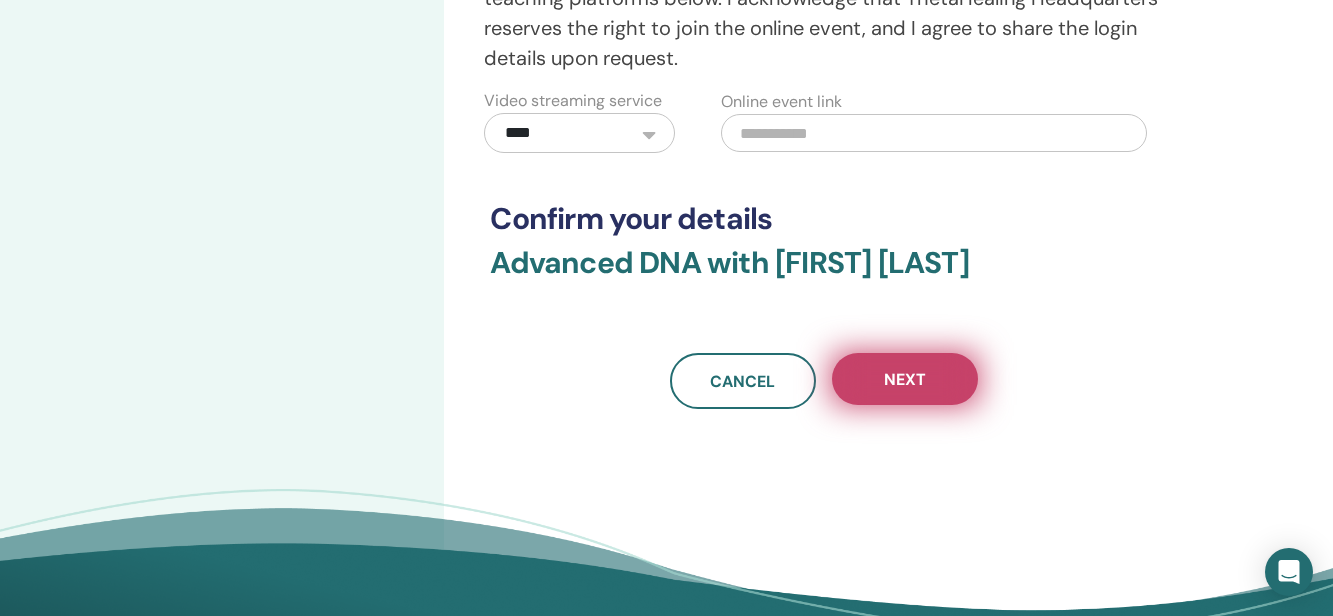 click on "Next" at bounding box center [905, 379] 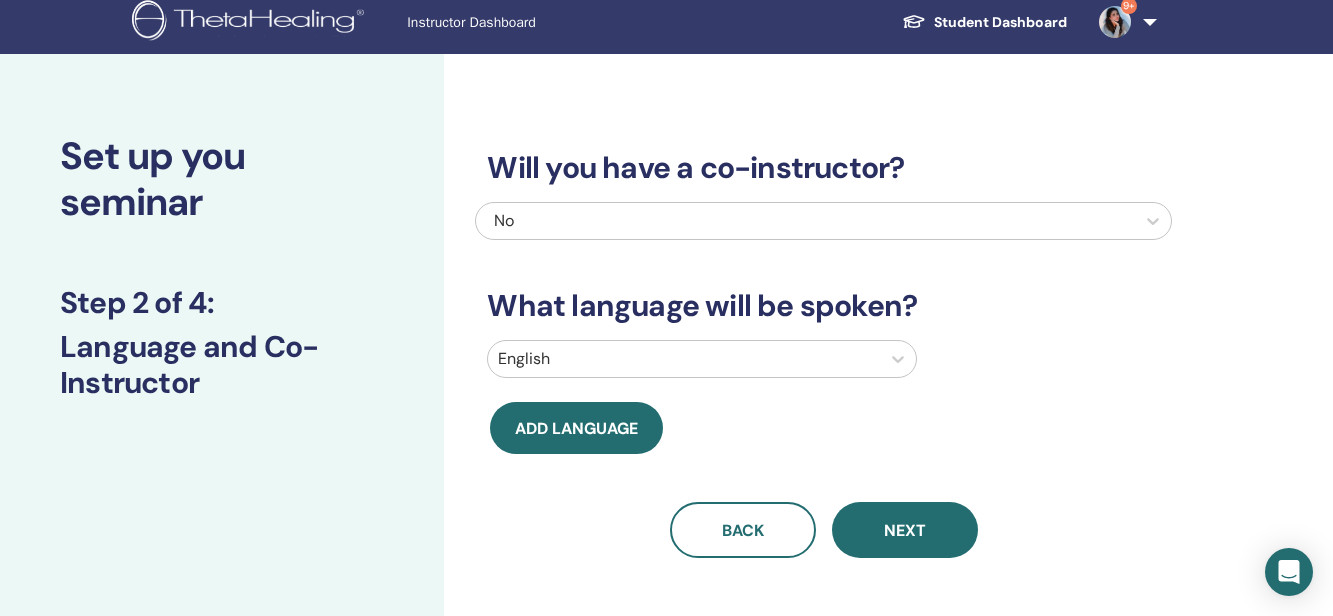scroll, scrollTop: 0, scrollLeft: 0, axis: both 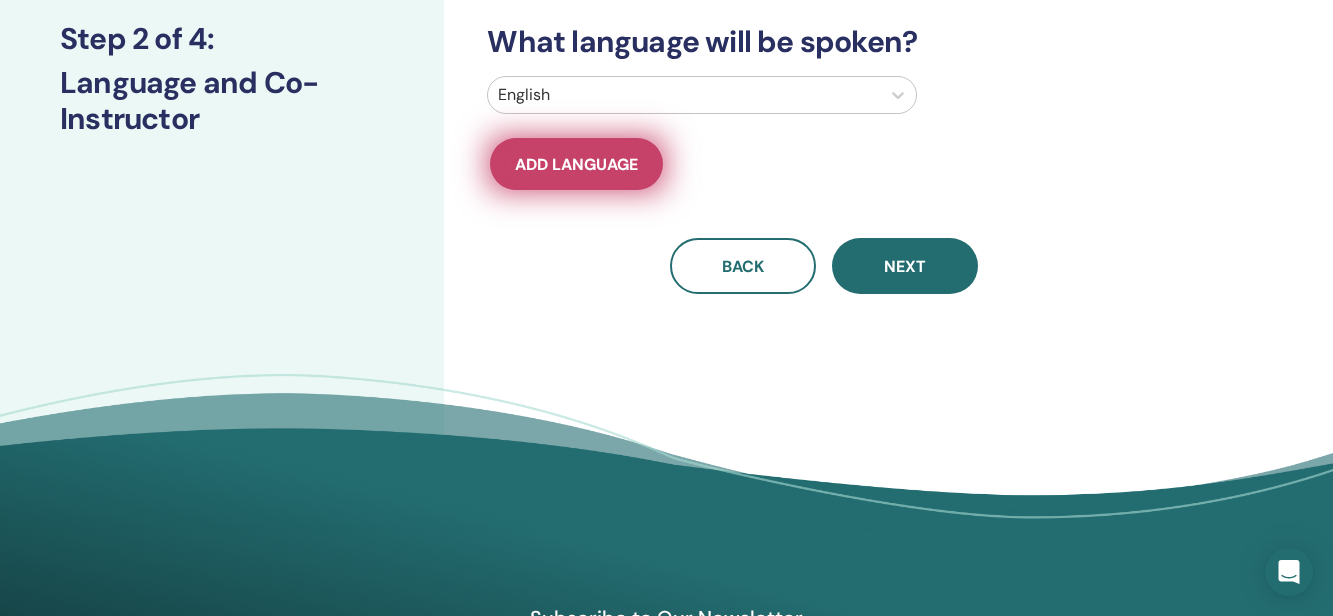 click on "Add language" at bounding box center (576, 164) 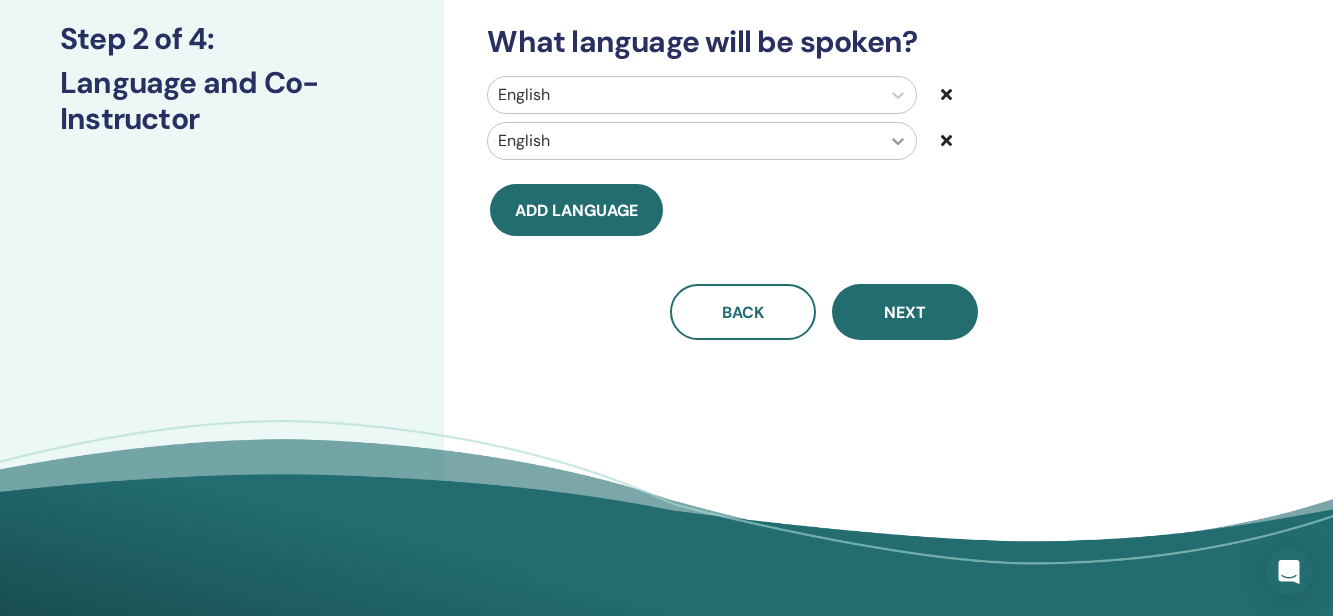 click 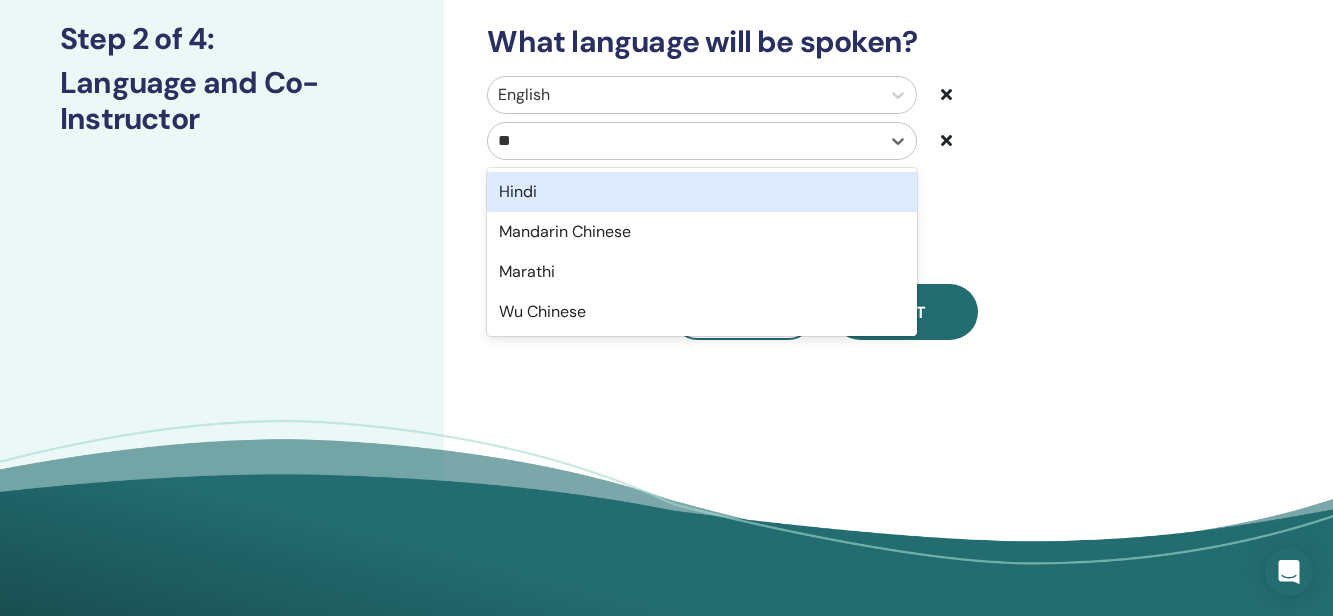 type on "***" 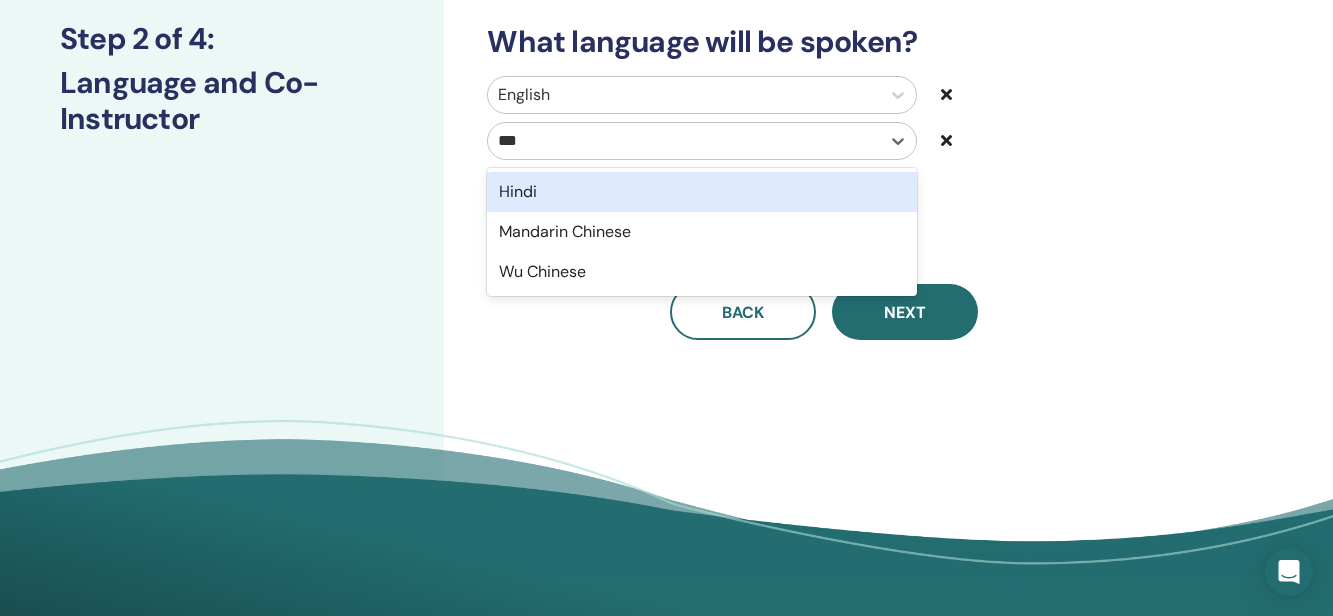 click on "Hindi" at bounding box center [701, 192] 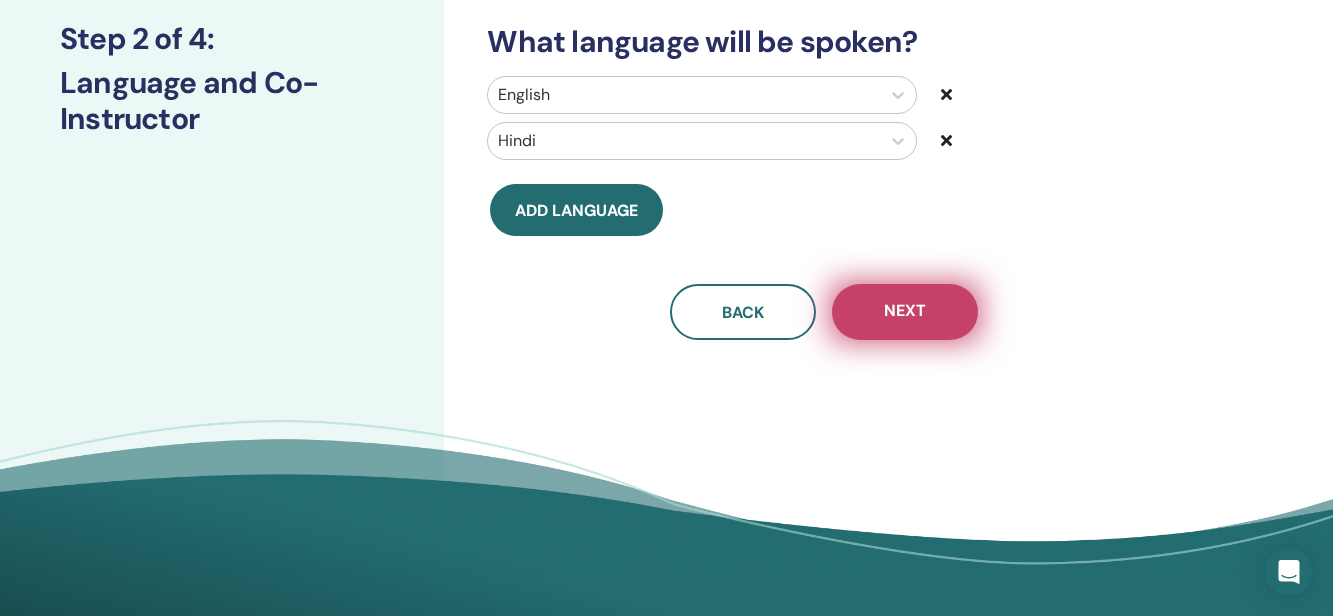 click on "Next" at bounding box center [905, 312] 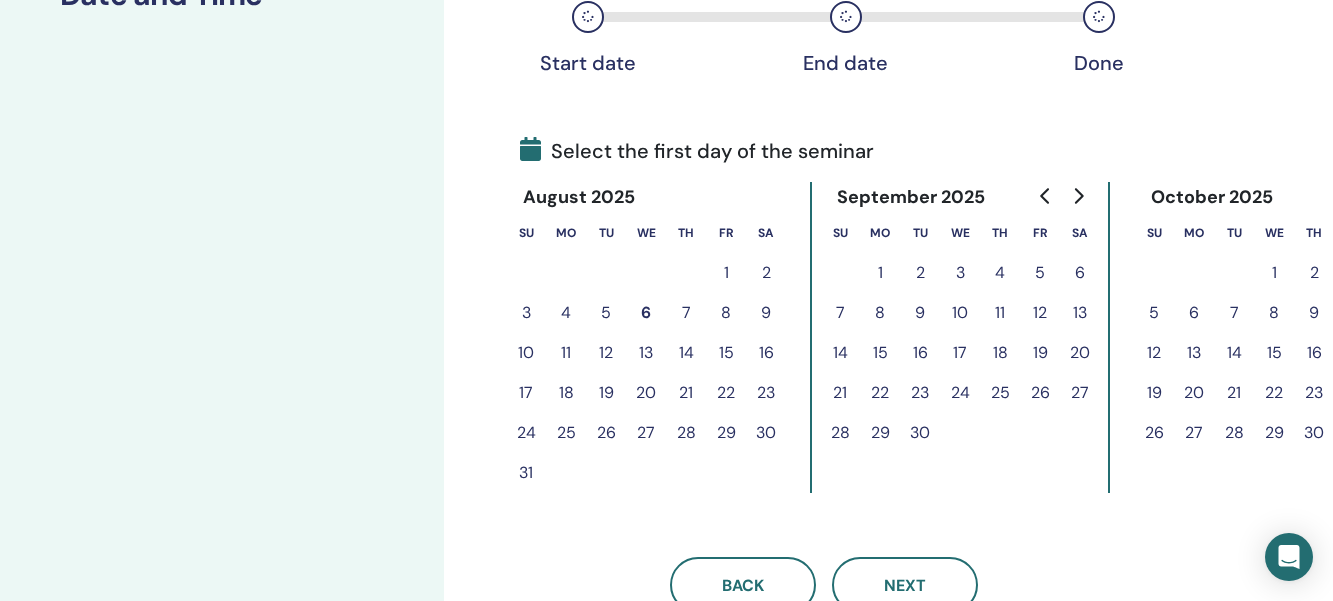 scroll, scrollTop: 419, scrollLeft: 0, axis: vertical 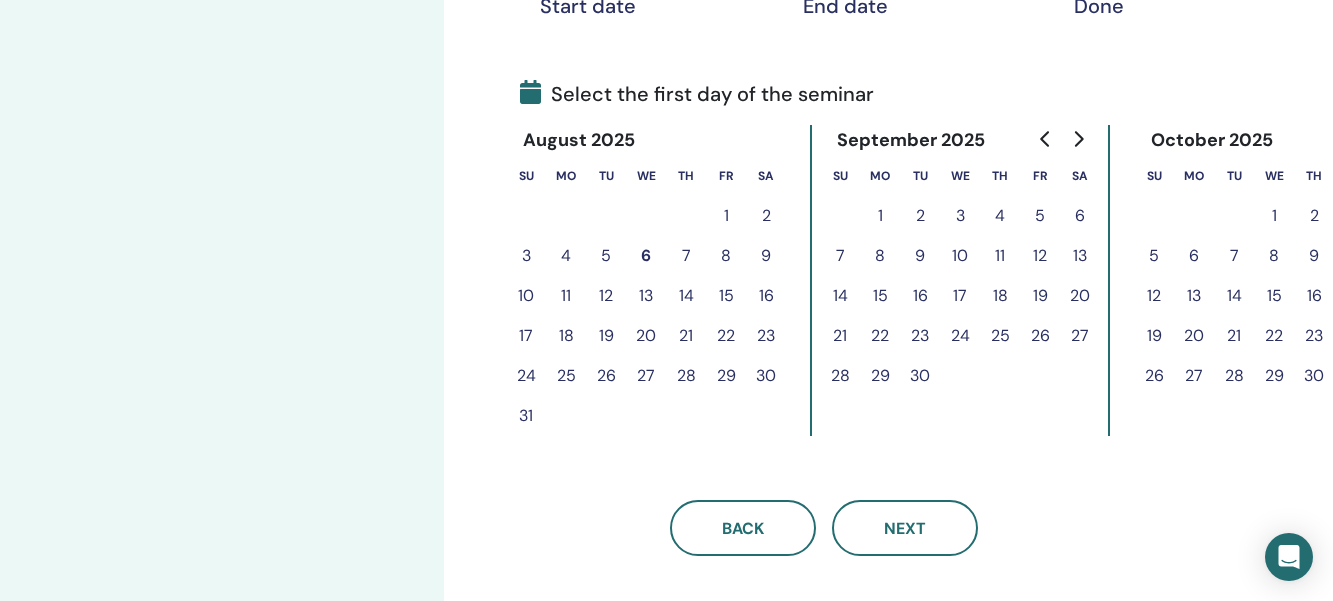 click on "29" at bounding box center (726, 376) 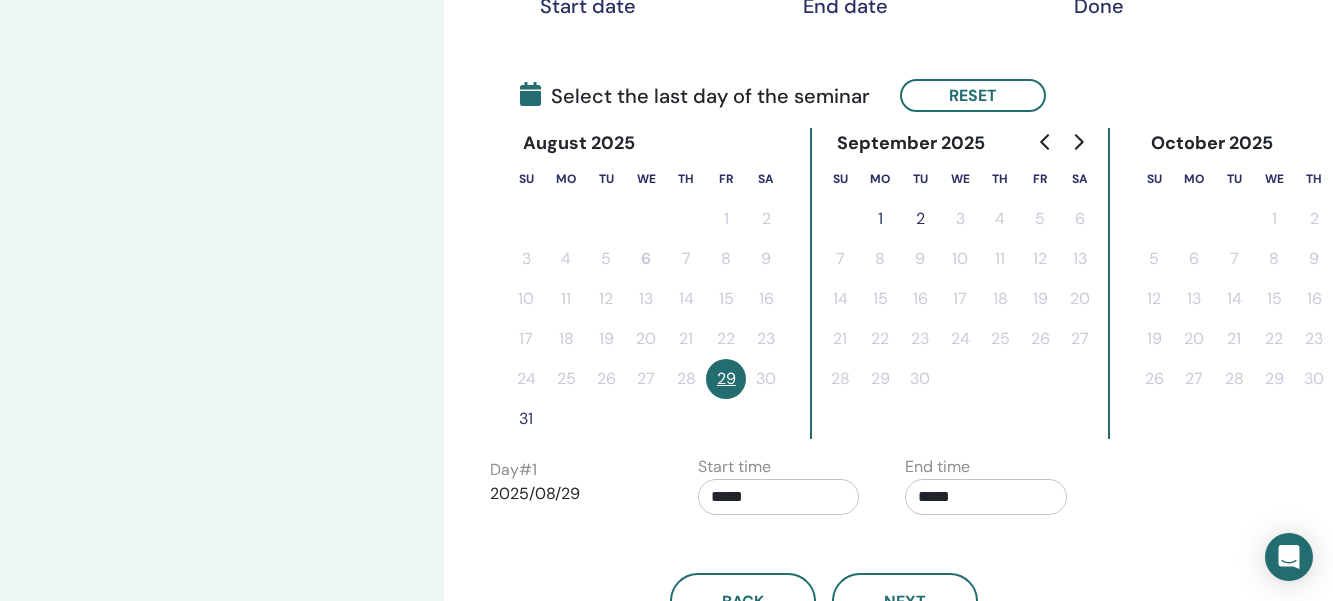 click on "*****" at bounding box center [779, 497] 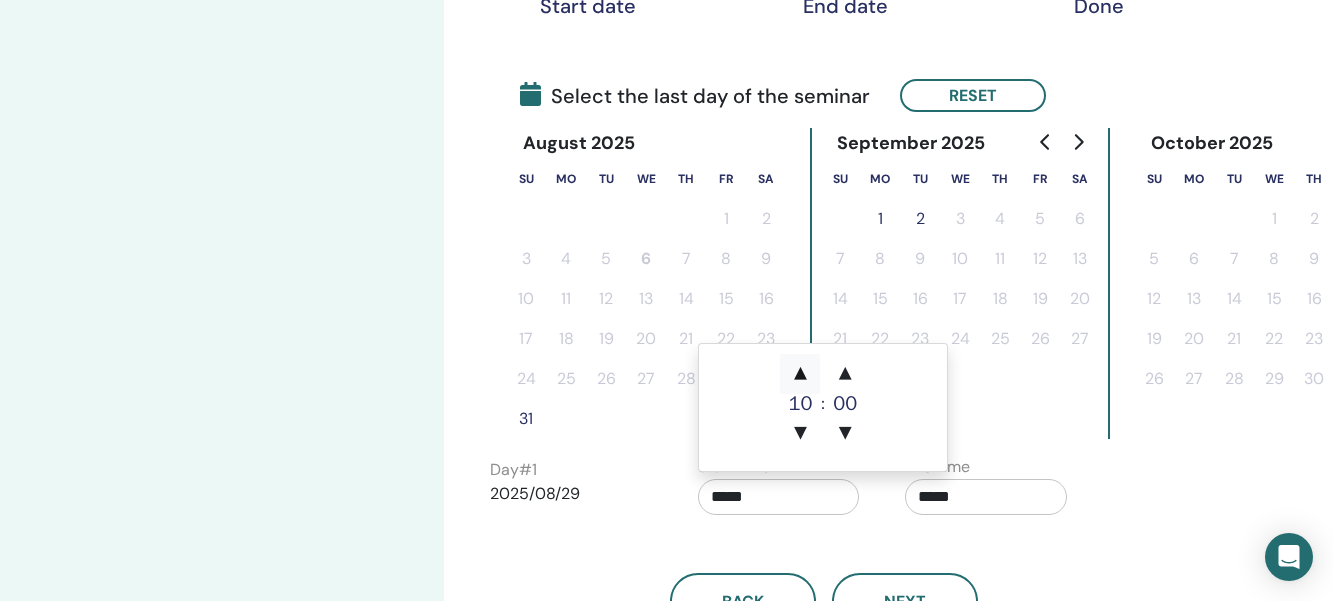 click on "▲" at bounding box center [800, 374] 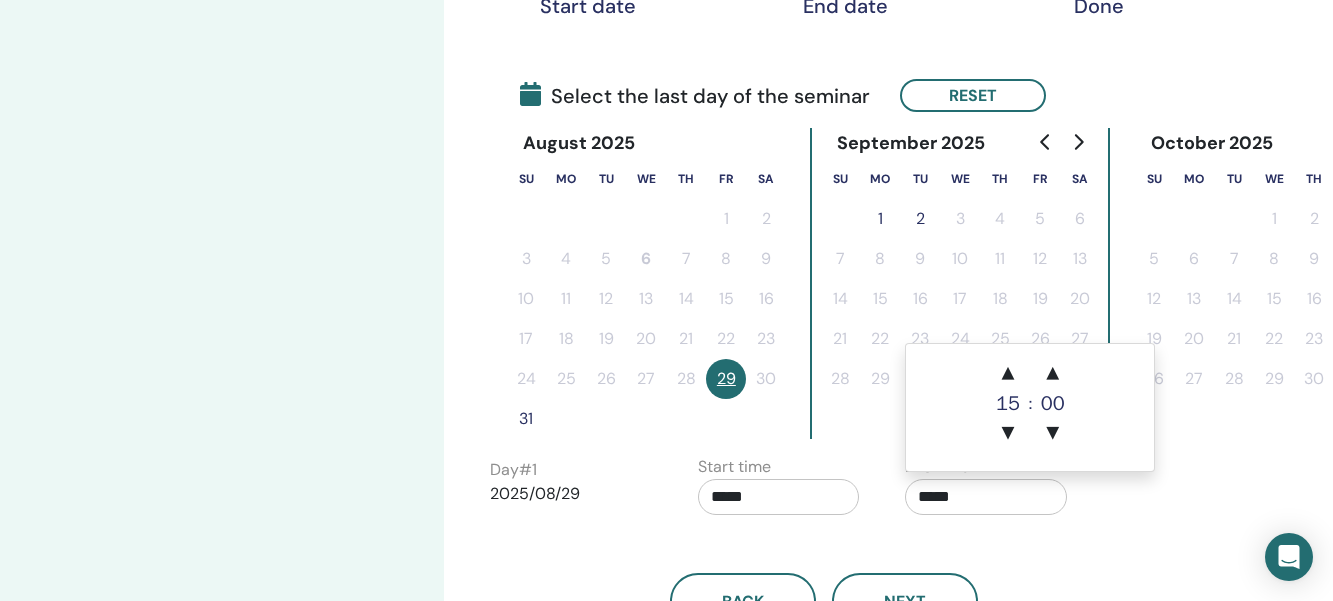 click on "*****" at bounding box center [986, 497] 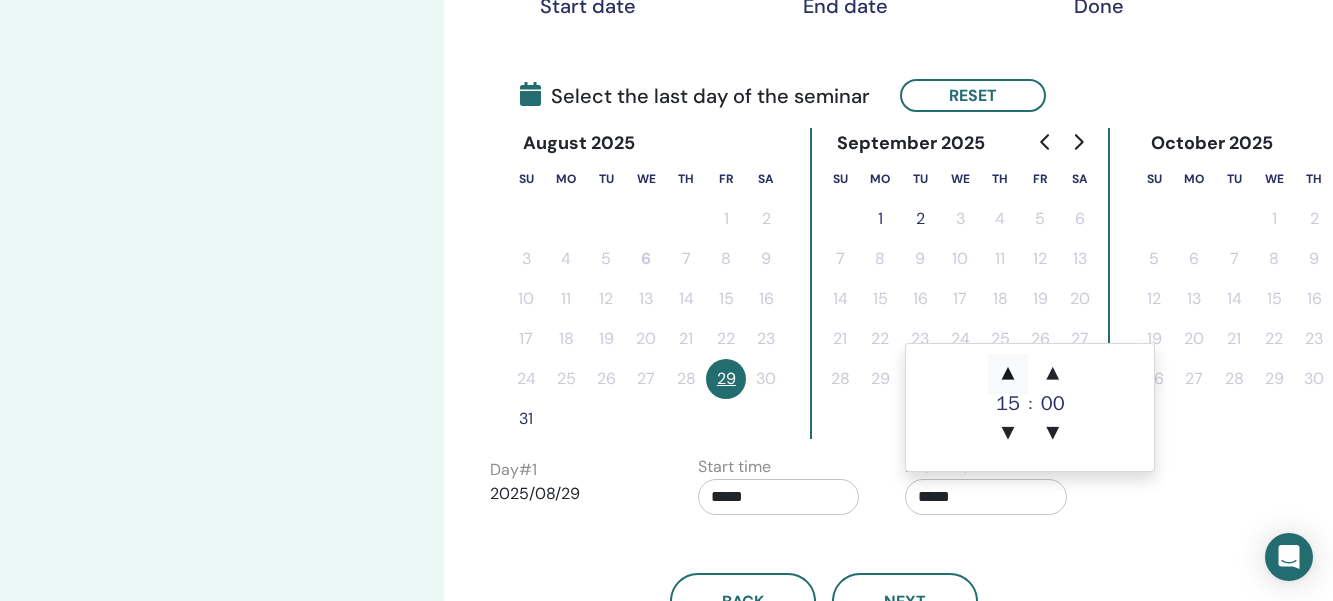 click on "▲" at bounding box center (1008, 374) 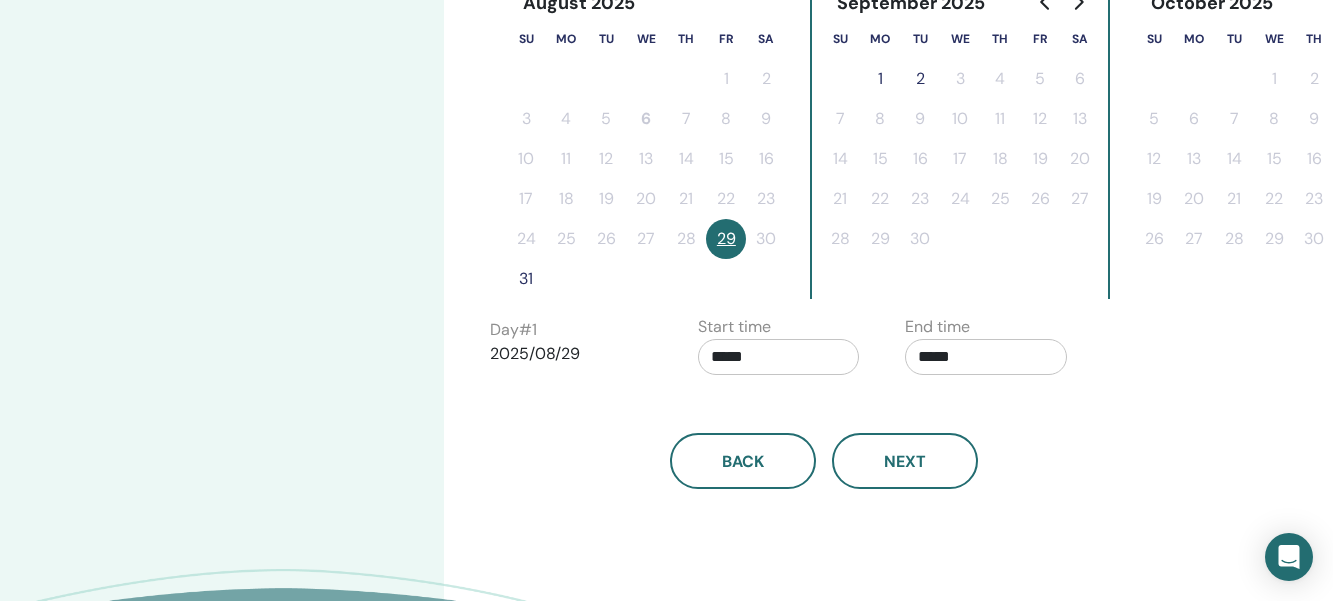 scroll, scrollTop: 581, scrollLeft: 0, axis: vertical 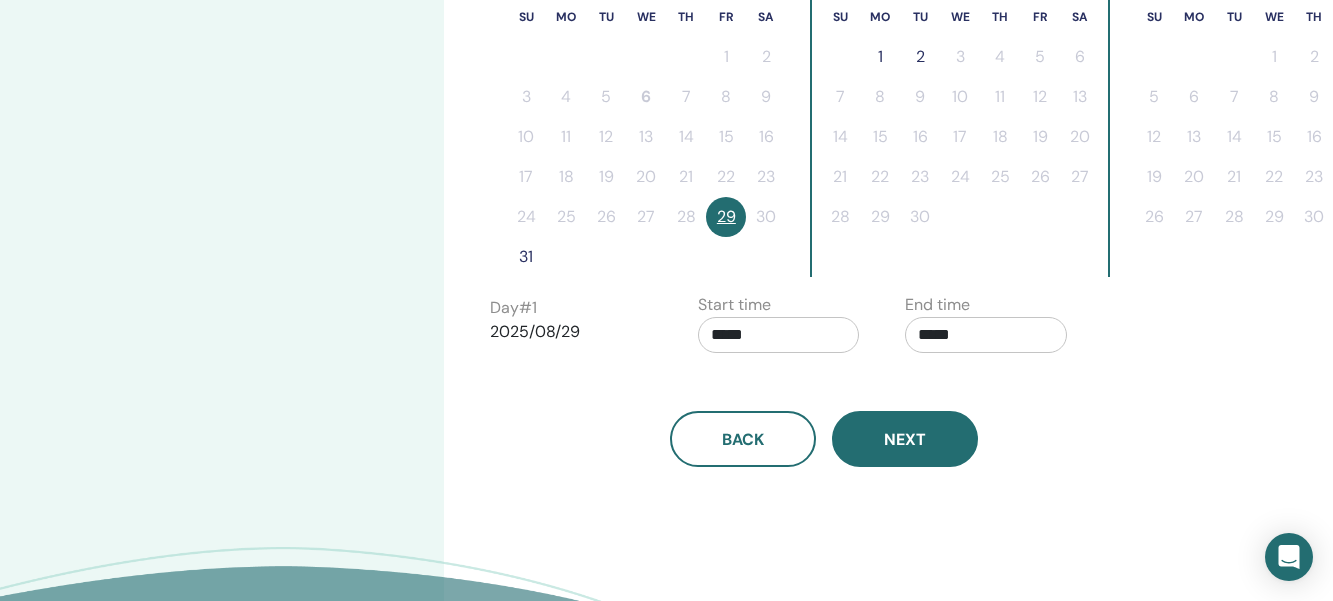 click on "Next" at bounding box center (905, 439) 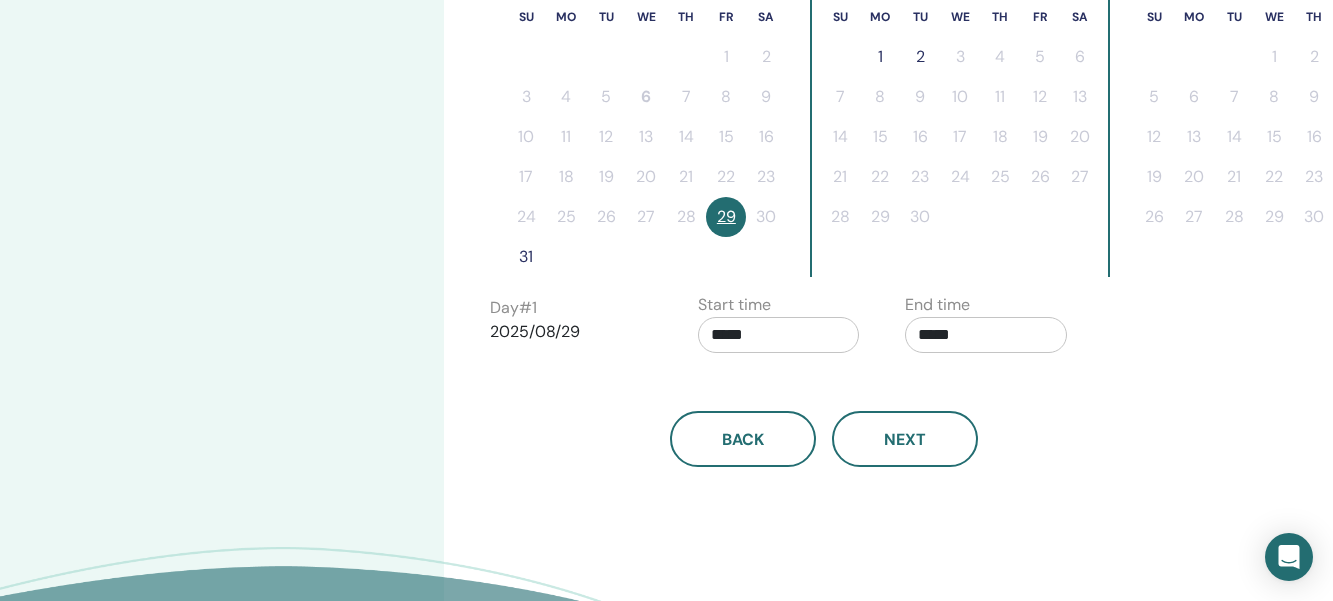 click on "Time Zone Time Zone (GMT-8) US/Alaska Seminar Date and Time Start date End date Done Select the last day of the seminar Reset August 2025 Su Mo Tu We Th Fr Sa 1 2 3 4 5 6 7 8 9 10 11 12 13 14 15 16 17 18 19 20 21 22 23 24 25 26 27 28 29 30 31 September 2025 Su Mo Tu We Th Fr Sa 1 2 3 4 5 6 7 8 9 10 11 12 13 14 15 16 17 18 19 20 21 22 23 24 25 26 27 28 29 30 October 2025 Su Mo Tu We Th Fr Sa 1 2 3 4 5 6 7 8 9 10 11 12 13 14 15 16 17 18 19 20 21 22 23 24 25 26 27 28 29 30 31 Day  # 1 2025/08/29 Start time ***** End time ***** Back Next" at bounding box center [888, 115] 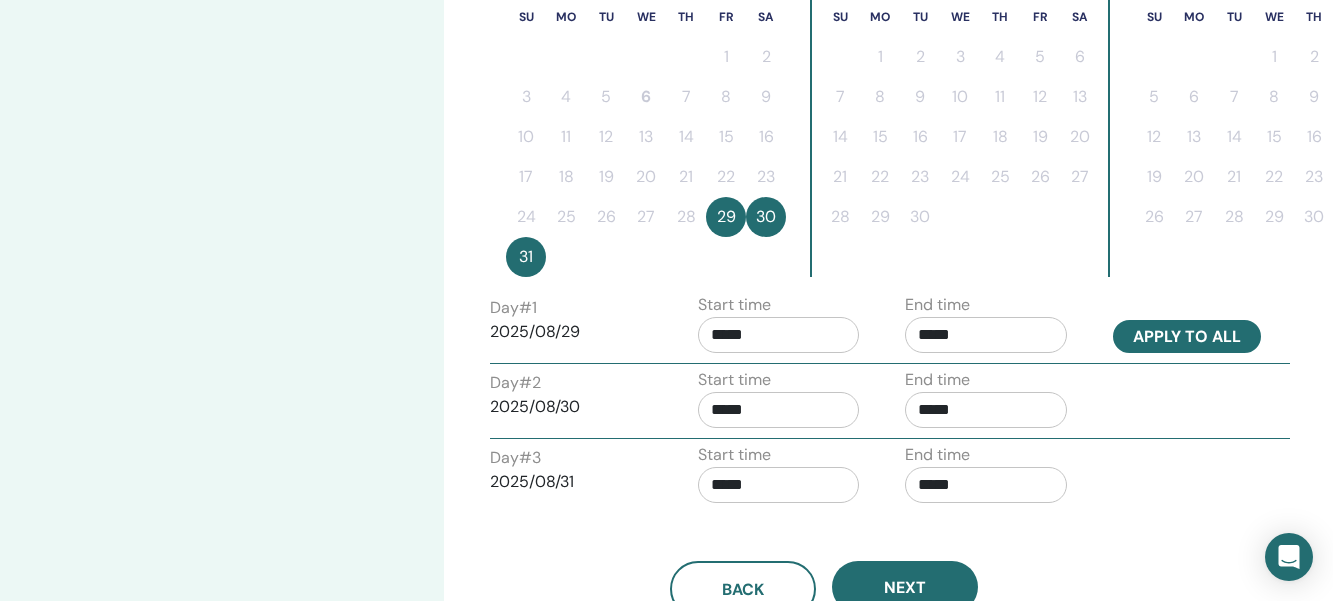 click on "Apply to all" at bounding box center [1187, 336] 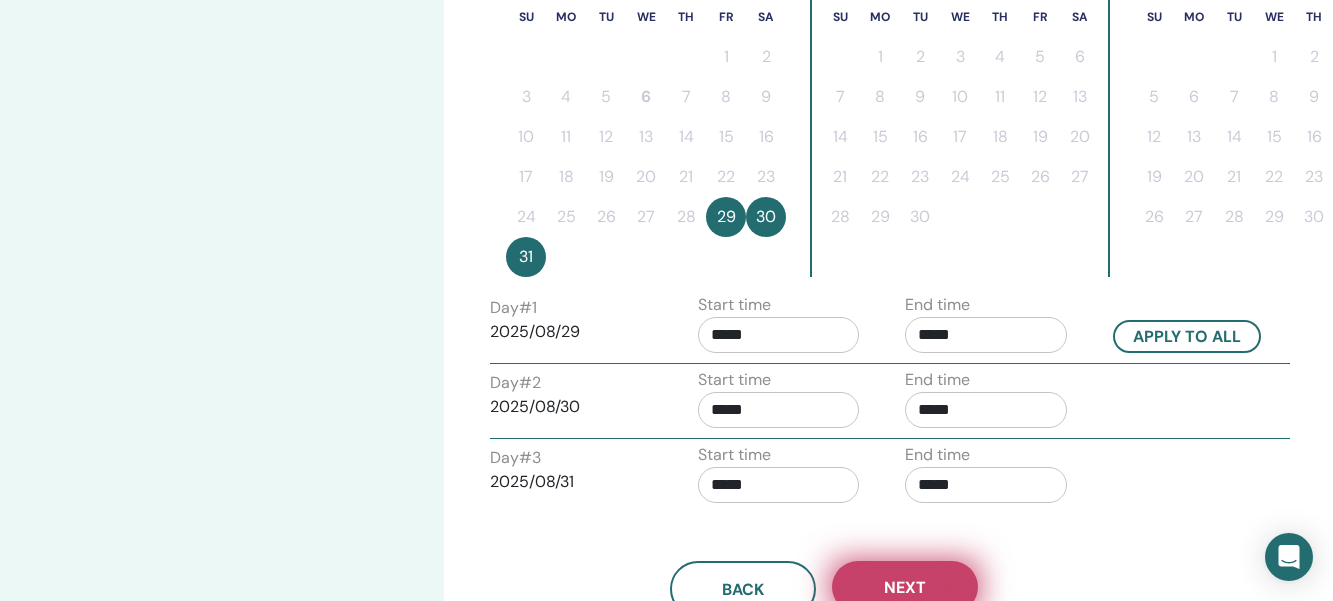 click on "Next" at bounding box center [905, 587] 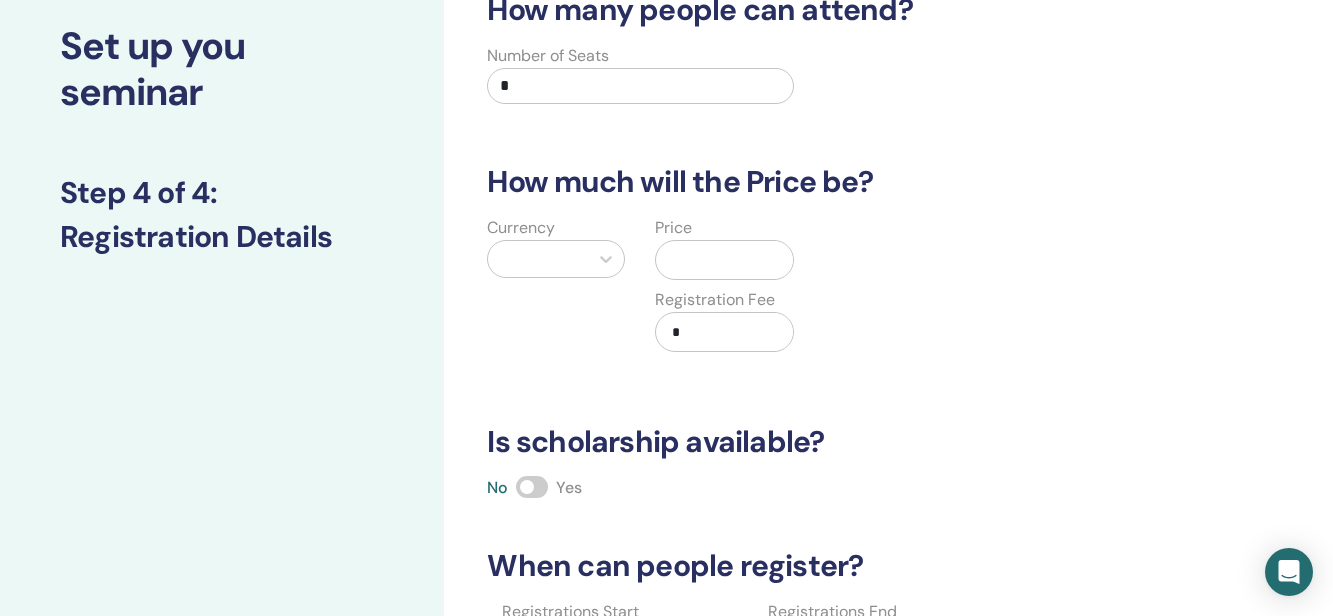 scroll, scrollTop: 86, scrollLeft: 0, axis: vertical 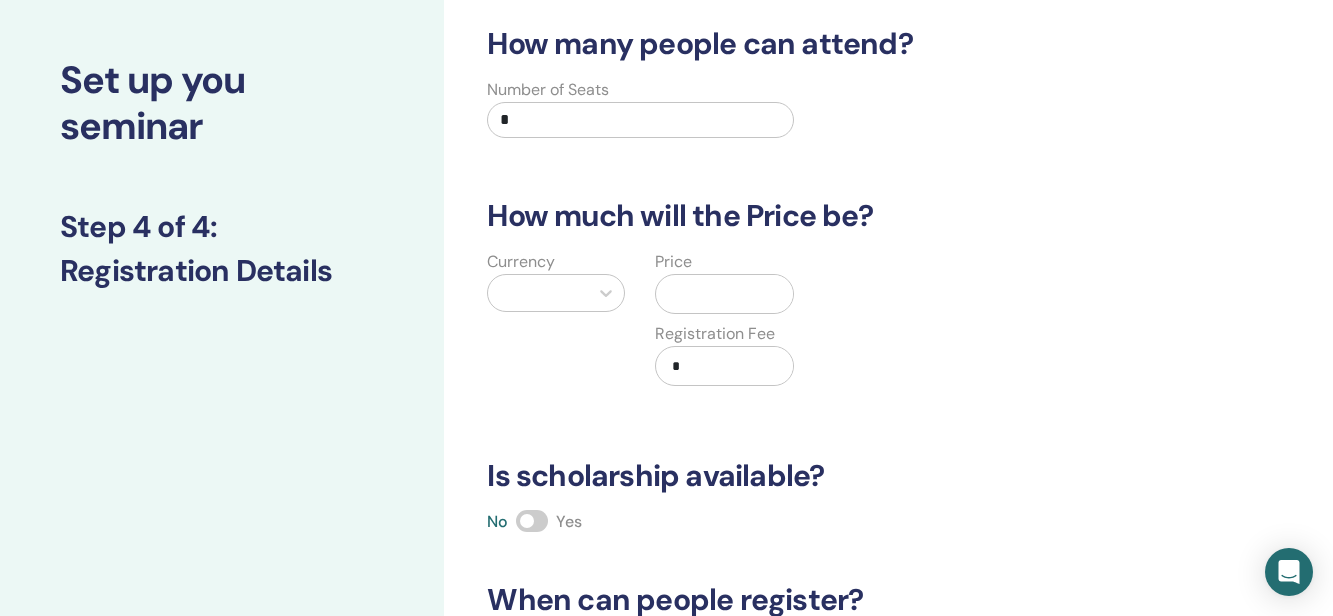 click on "*" at bounding box center [640, 120] 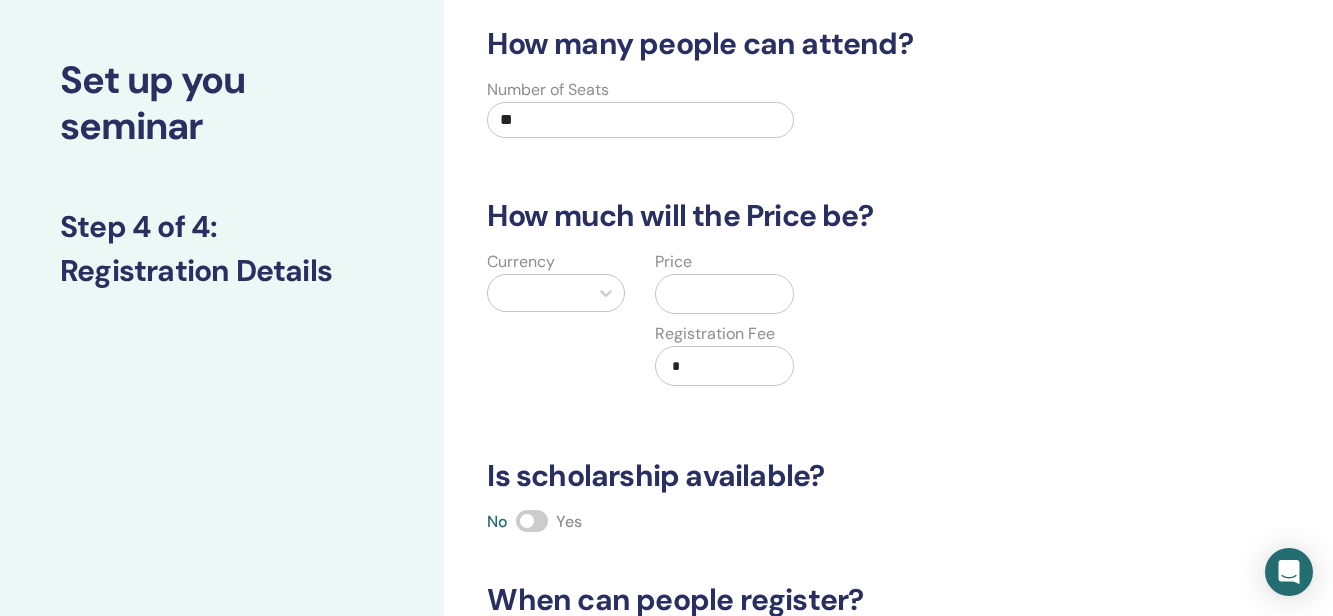 type on "**" 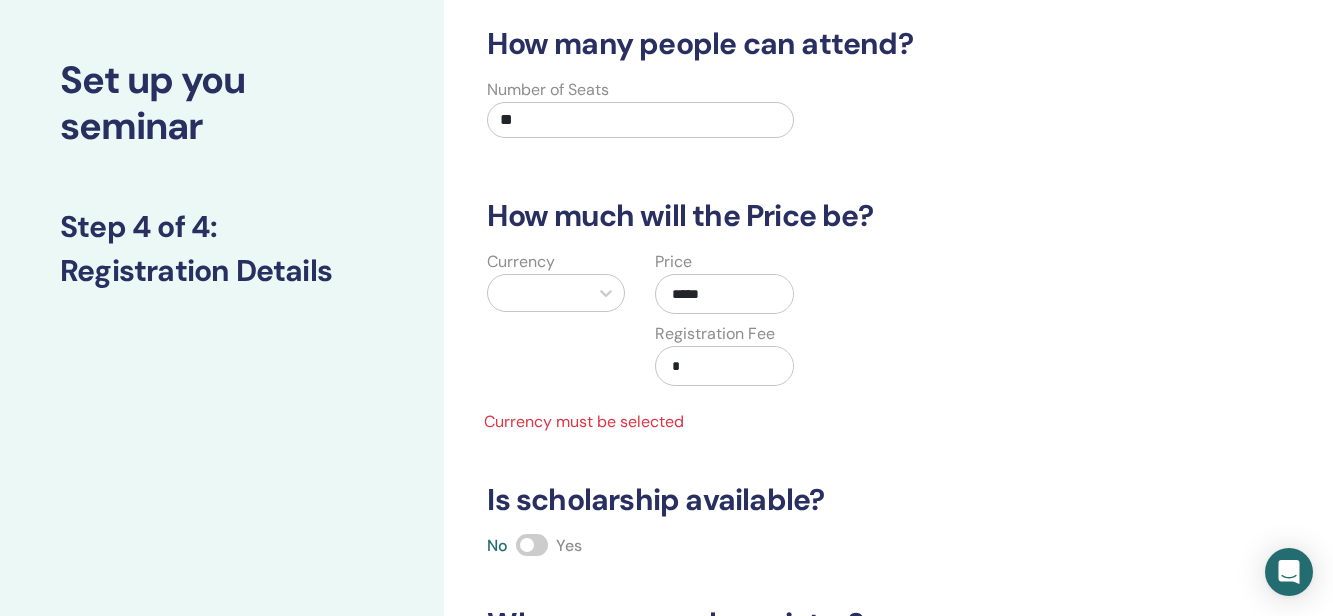 type on "*****" 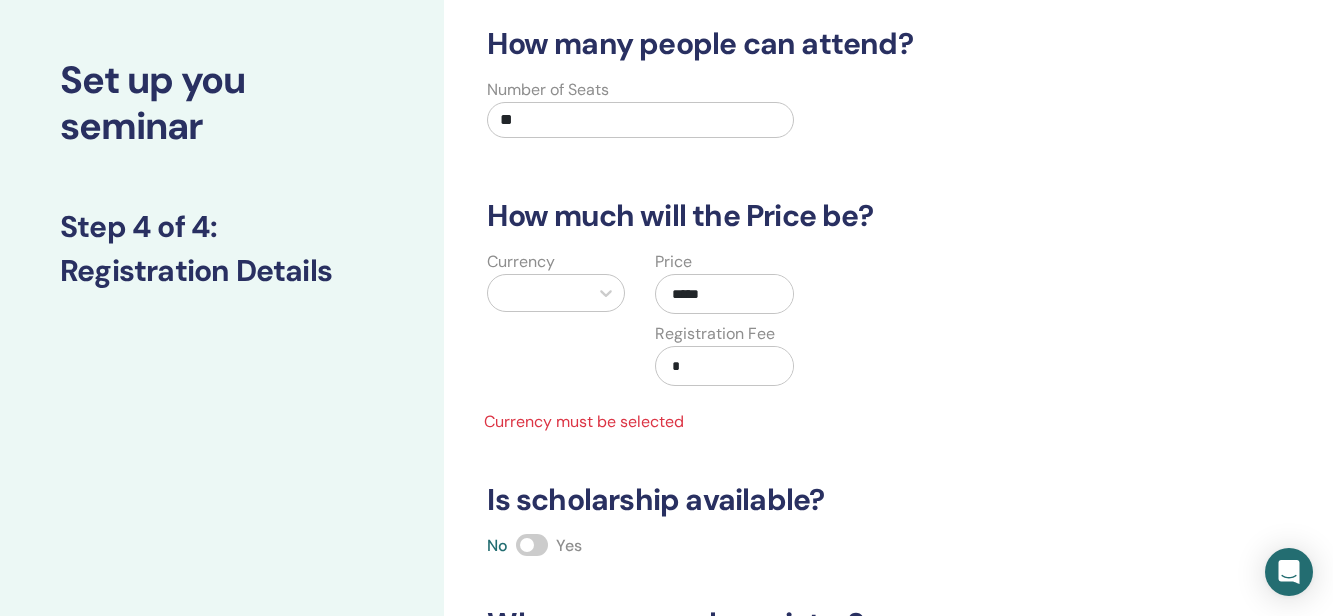 click on "*" at bounding box center [728, 366] 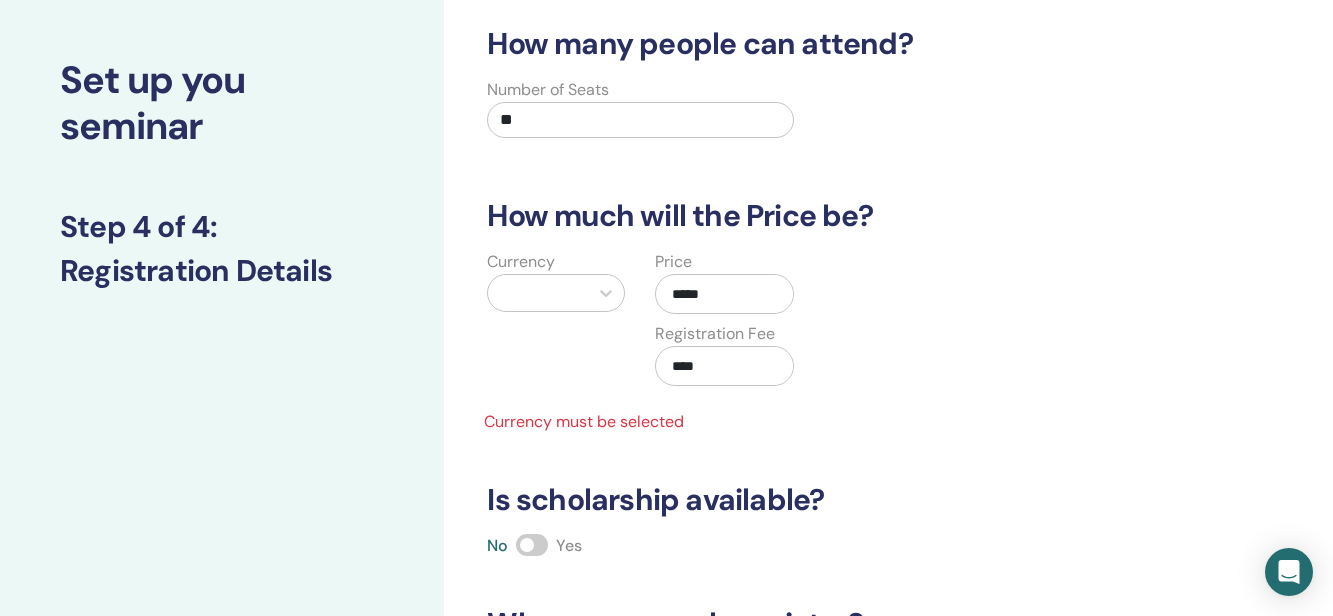 type on "****" 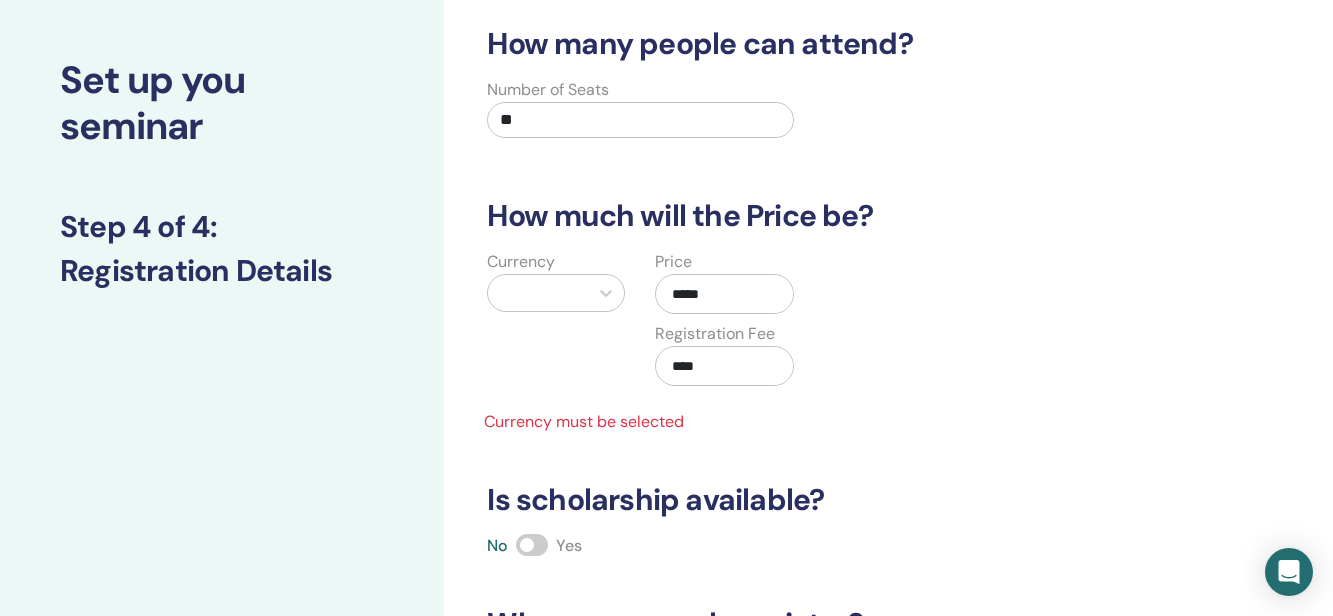 click at bounding box center (538, 293) 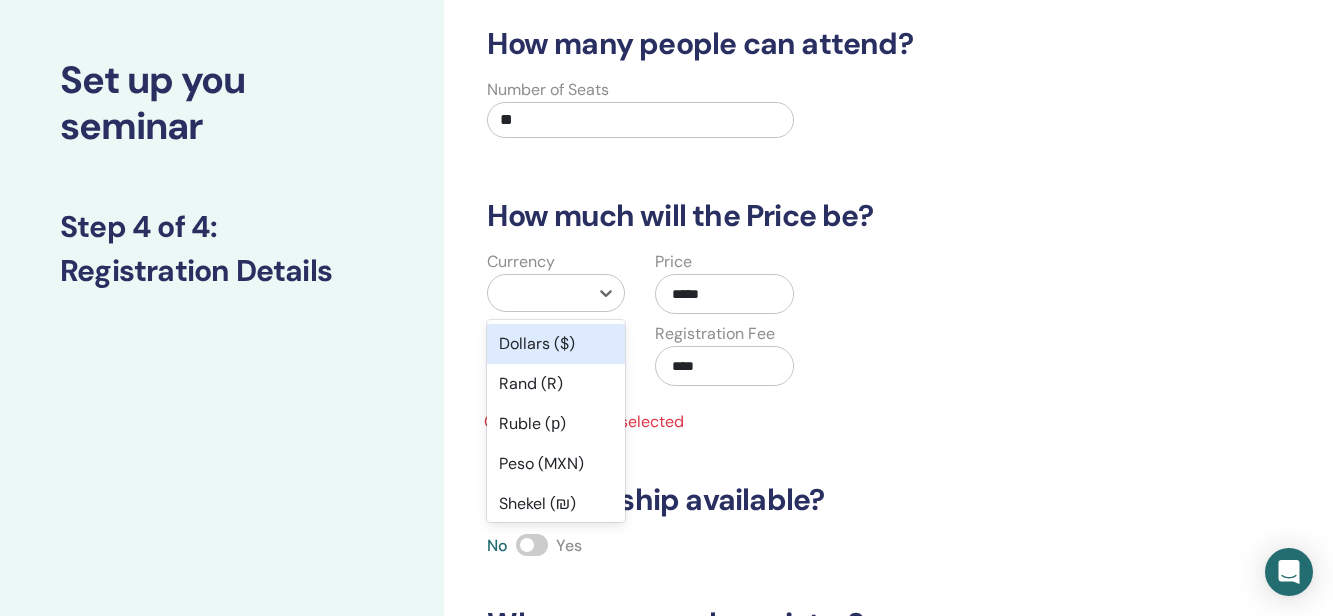 scroll, scrollTop: 98, scrollLeft: 0, axis: vertical 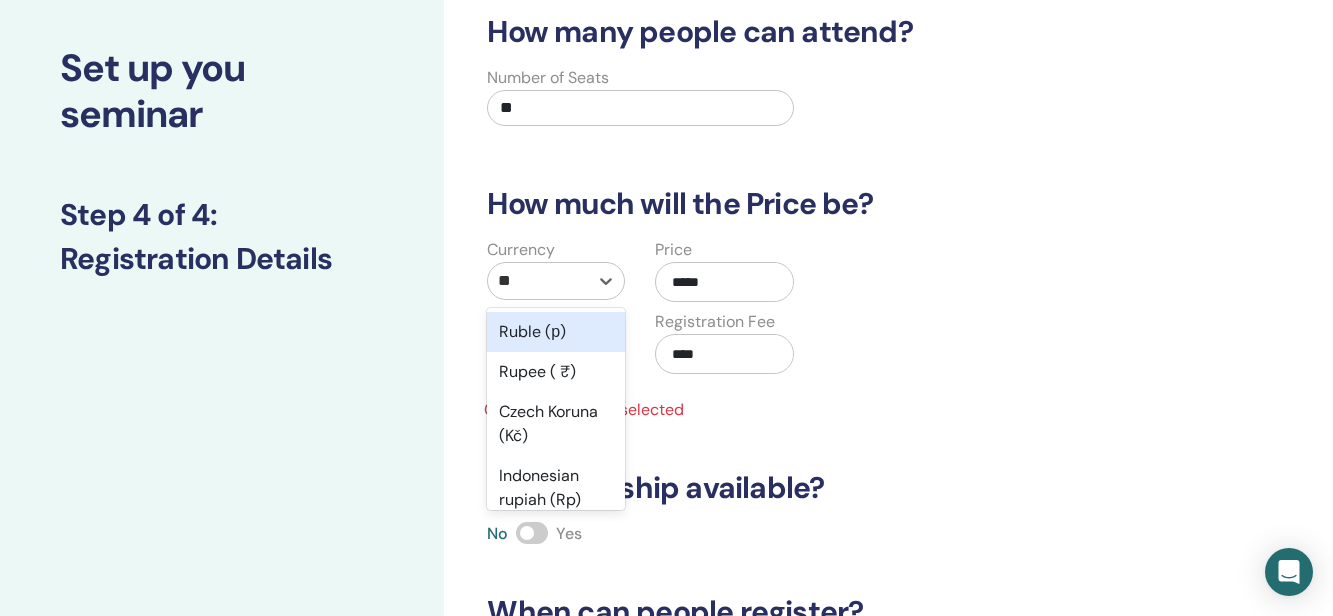 type on "***" 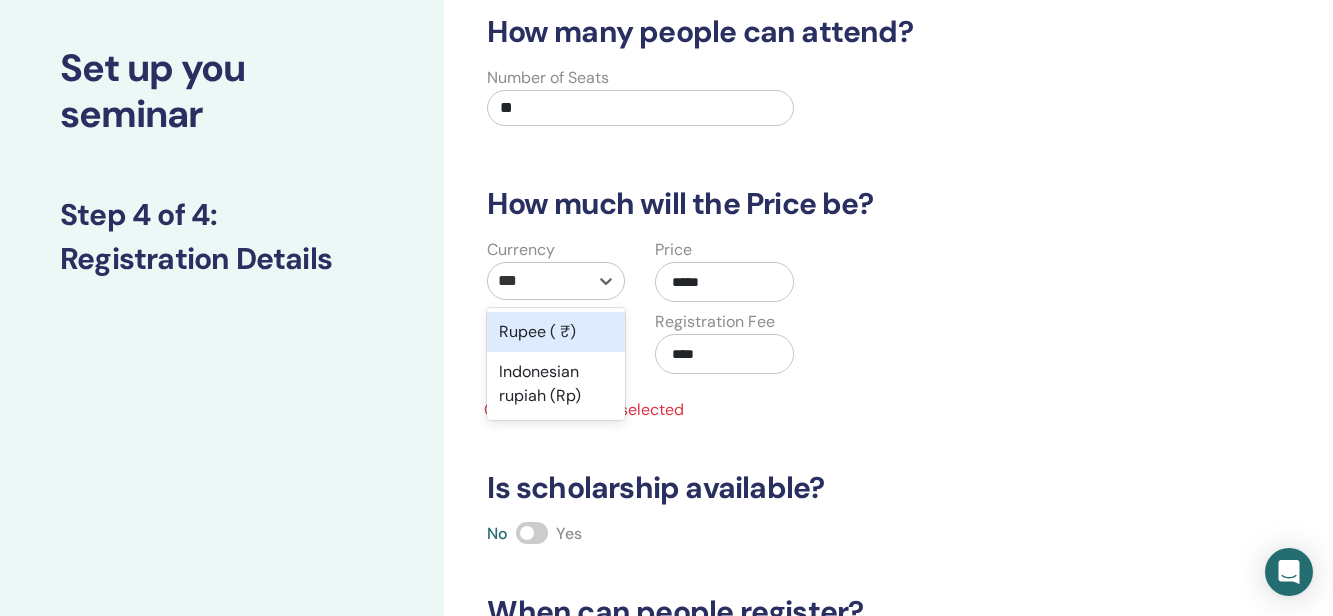click on "Rupee ( ₹)" at bounding box center [556, 332] 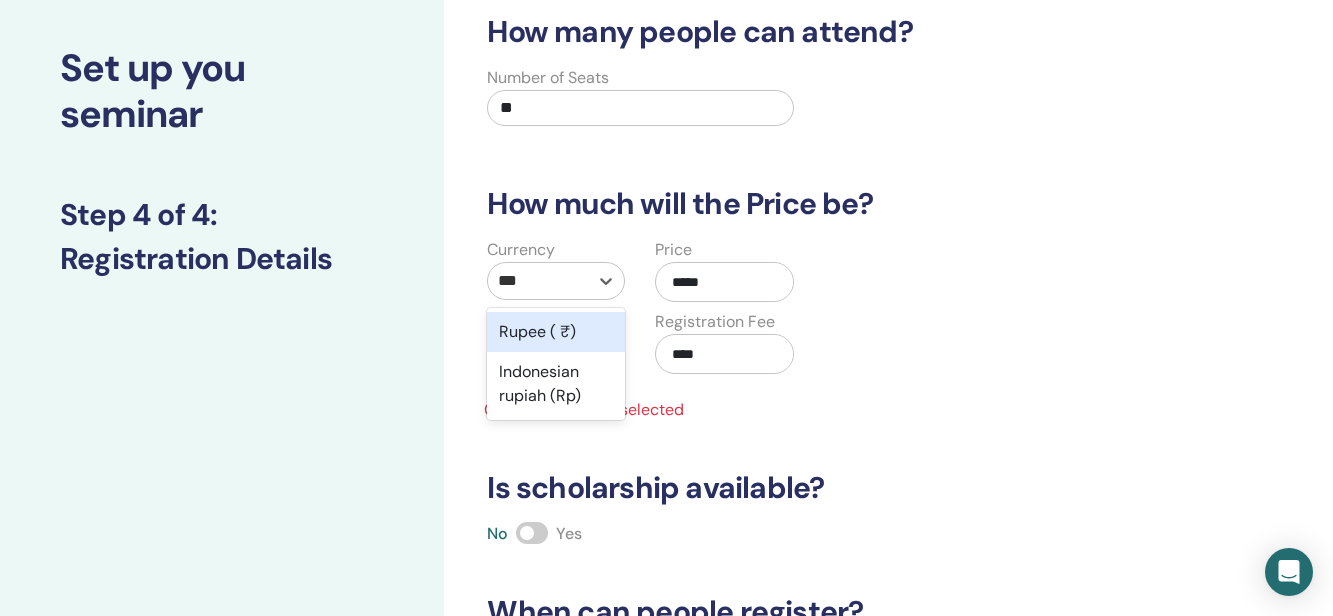 type 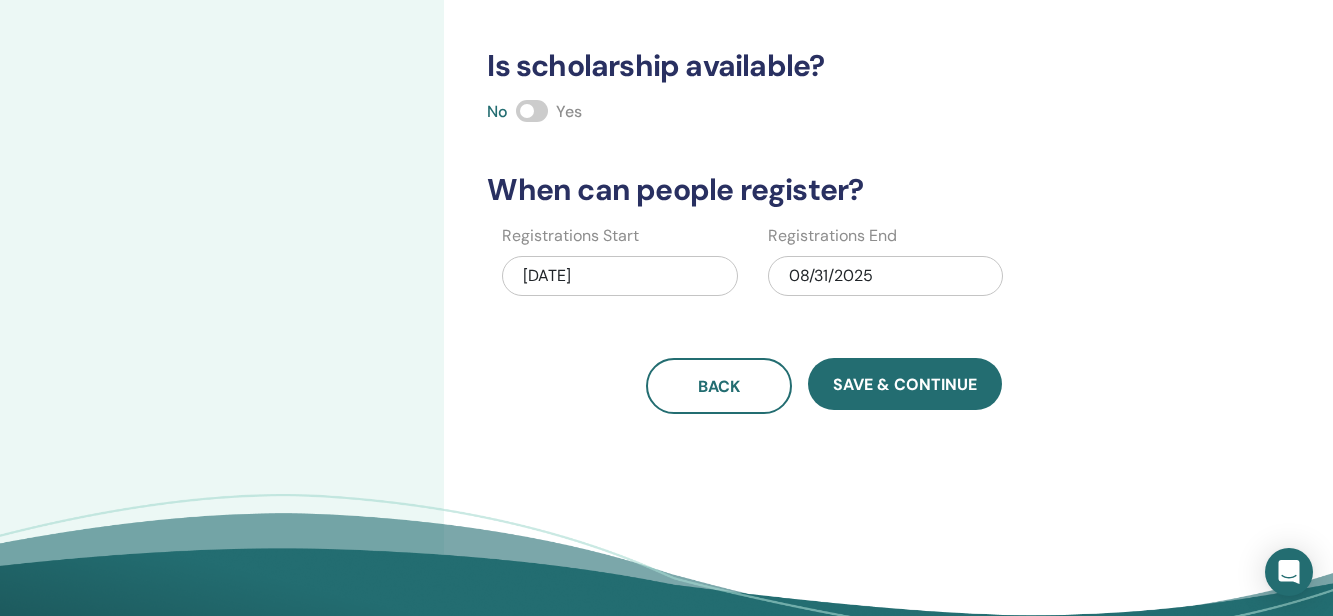 scroll, scrollTop: 505, scrollLeft: 0, axis: vertical 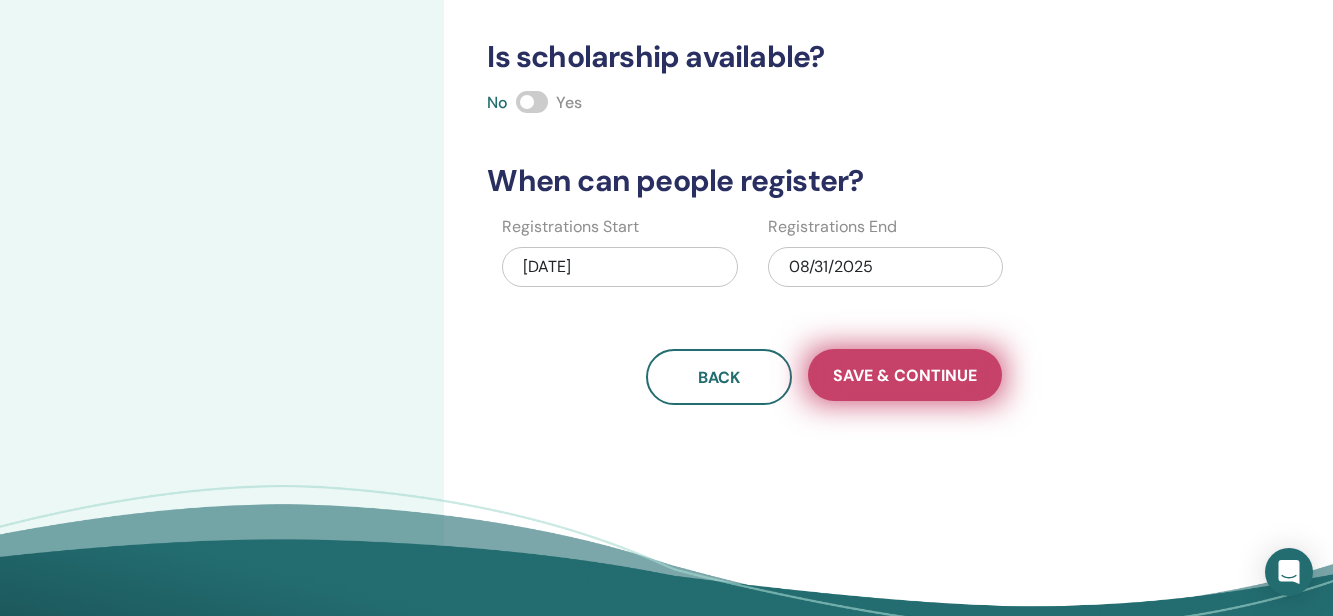 click on "Save & Continue" at bounding box center [905, 375] 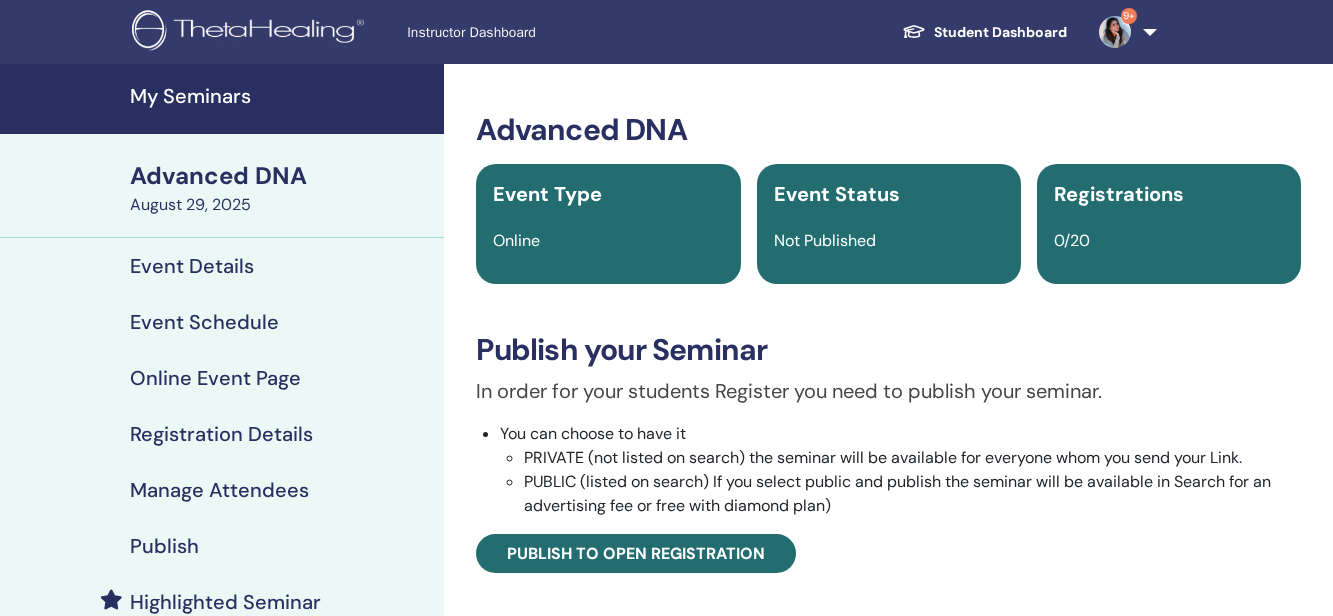 scroll, scrollTop: 0, scrollLeft: 0, axis: both 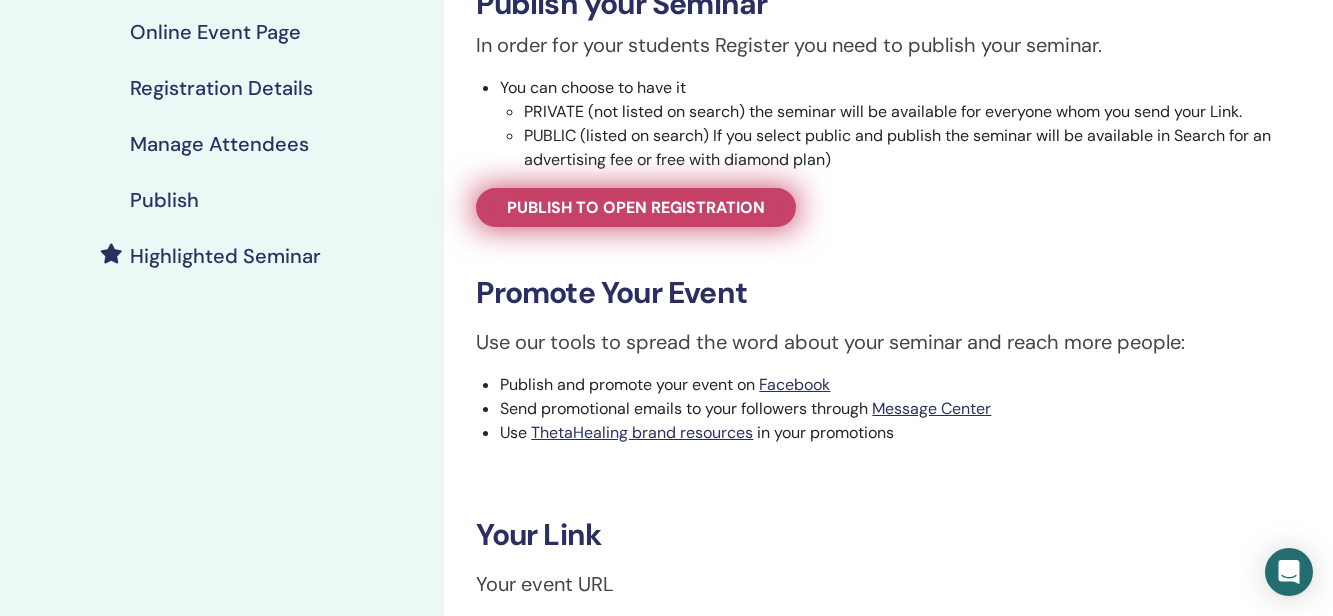 click on "Publish to open registration" at bounding box center (636, 207) 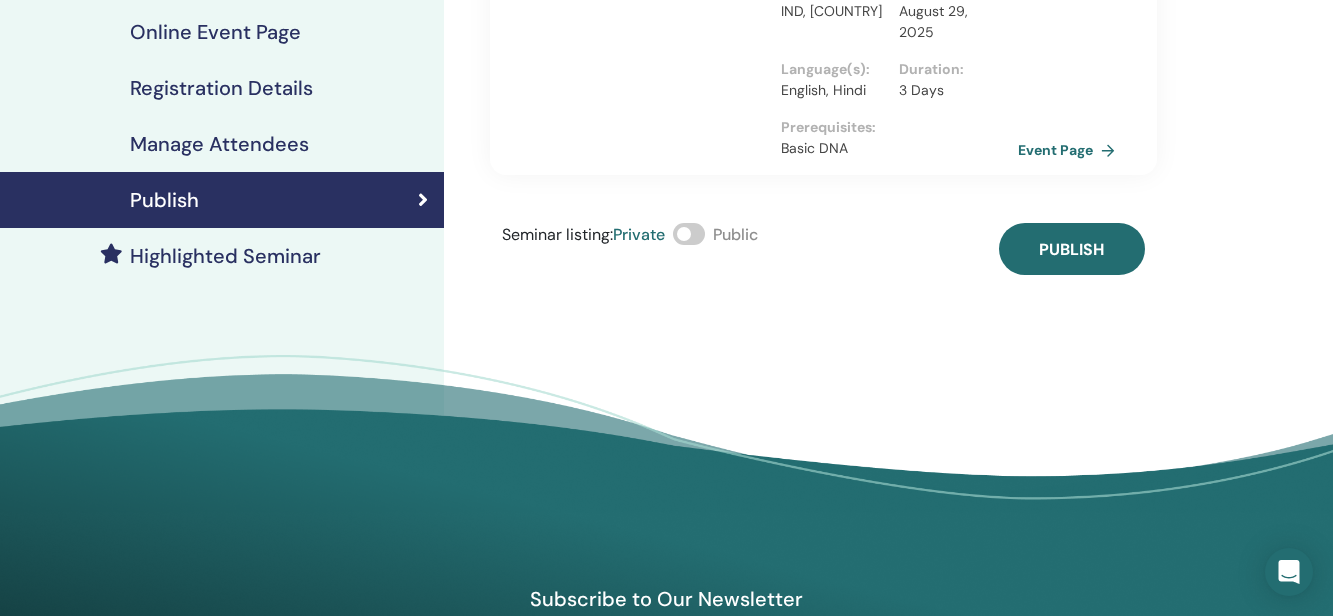 click at bounding box center (689, 234) 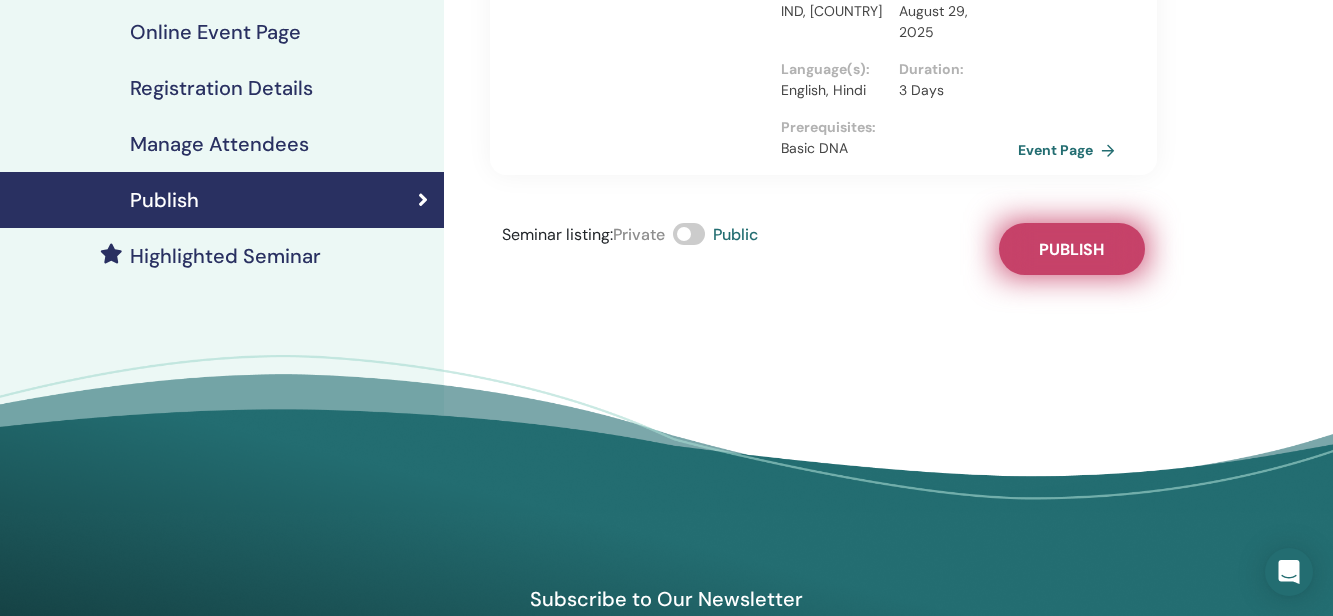 click on "Publish" at bounding box center (1072, 249) 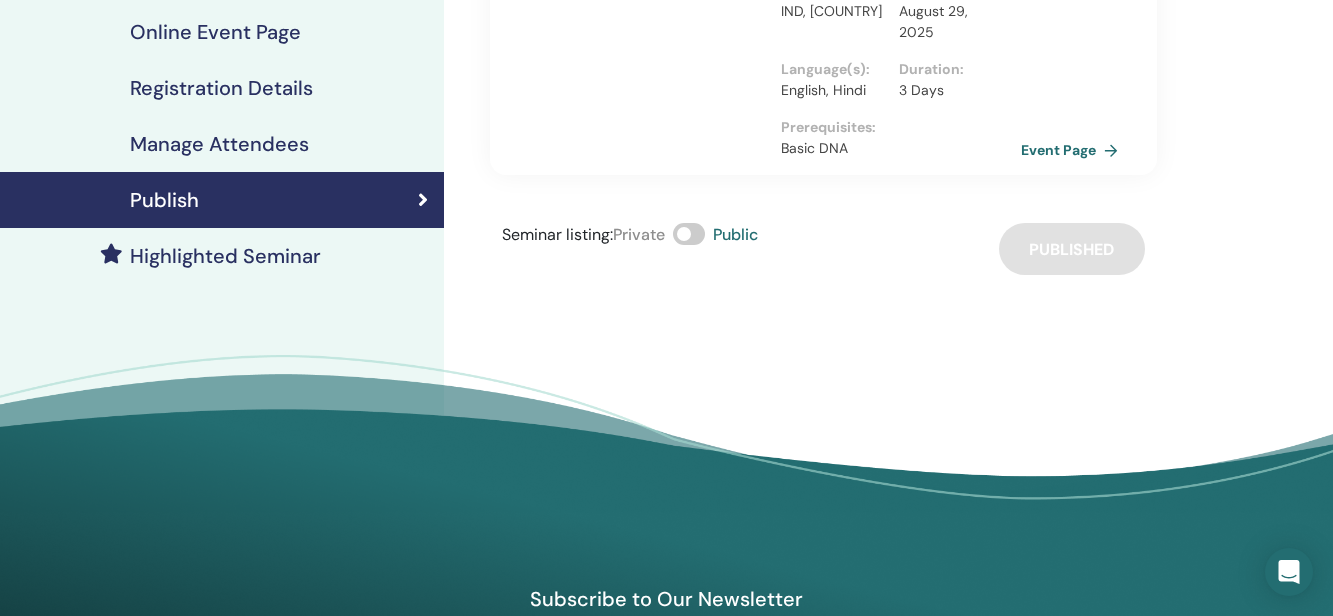 click on "Event Page" at bounding box center (1073, 150) 